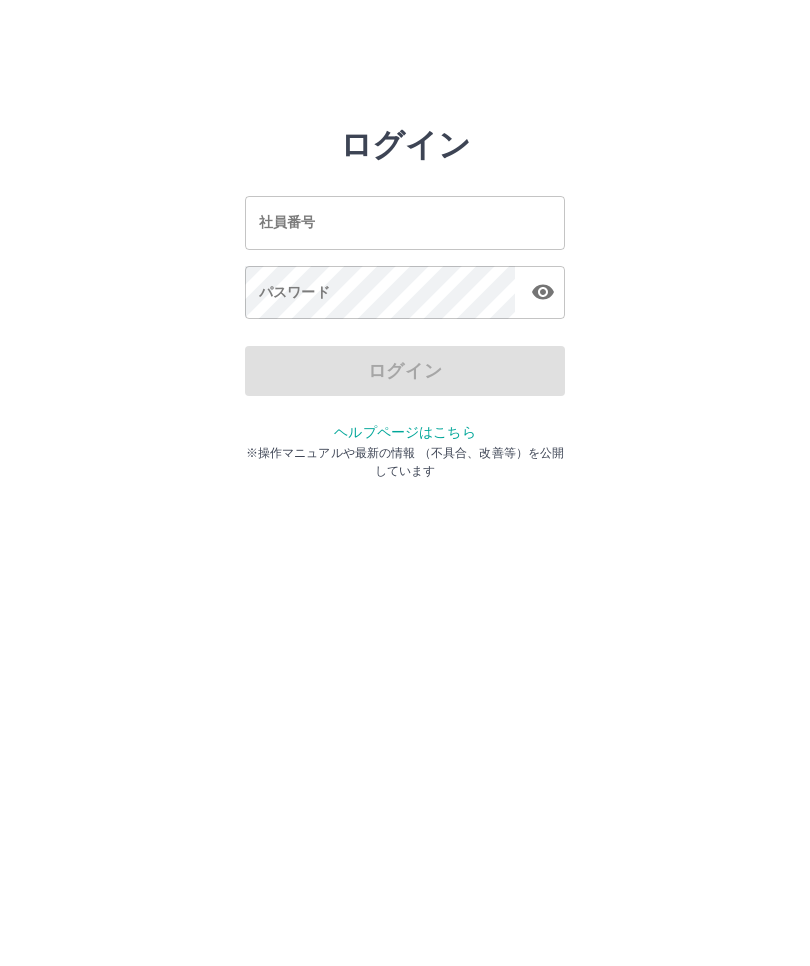 scroll, scrollTop: 0, scrollLeft: 0, axis: both 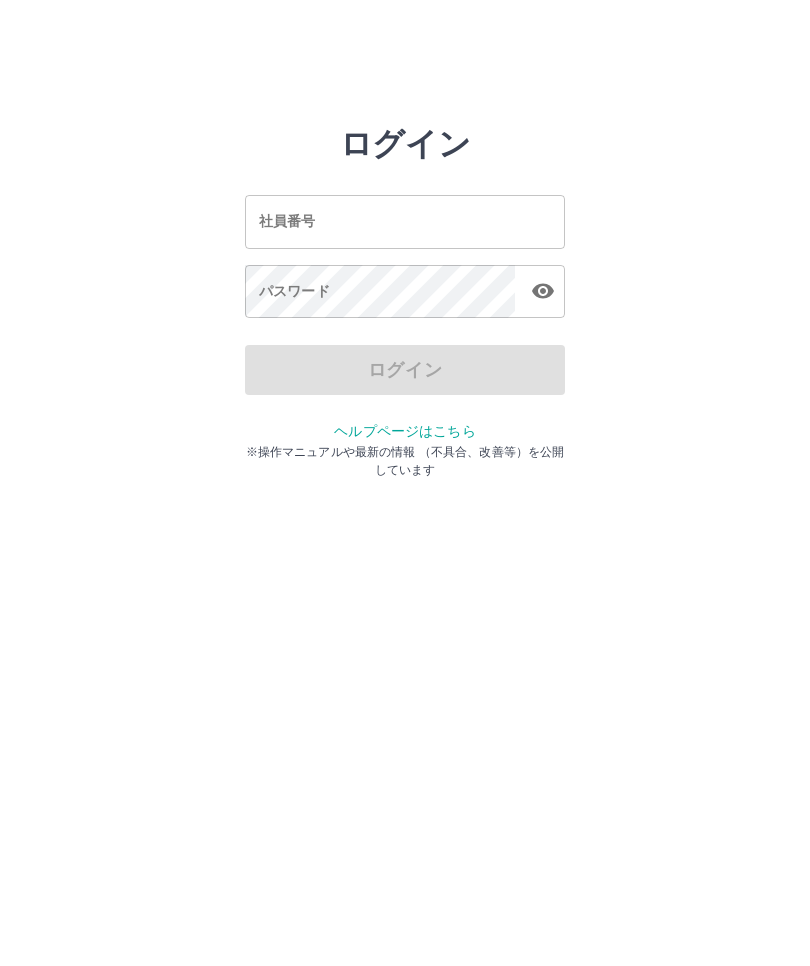 click on "社員番号" at bounding box center [405, 222] 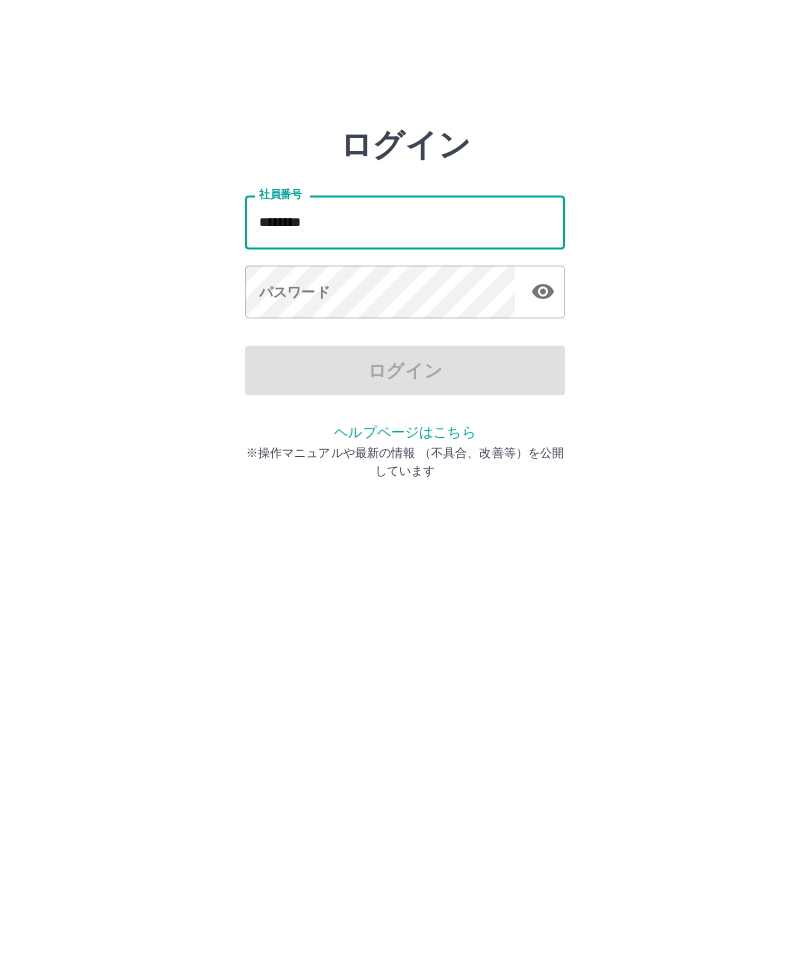 type on "*******" 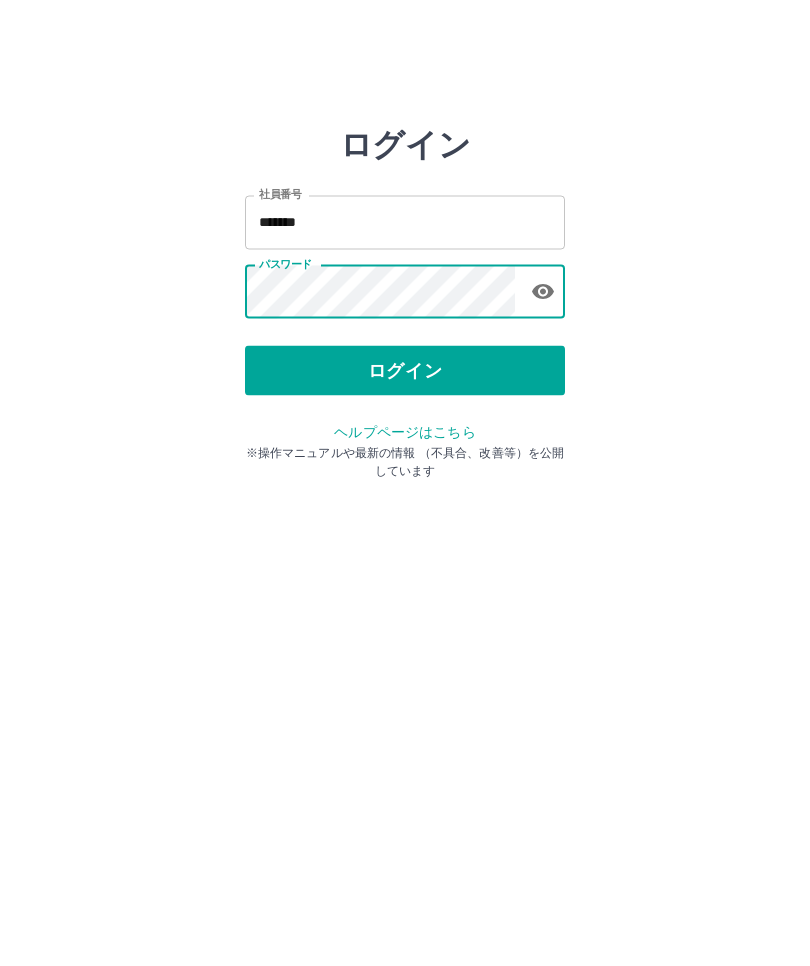 click on "ログイン" at bounding box center [405, 371] 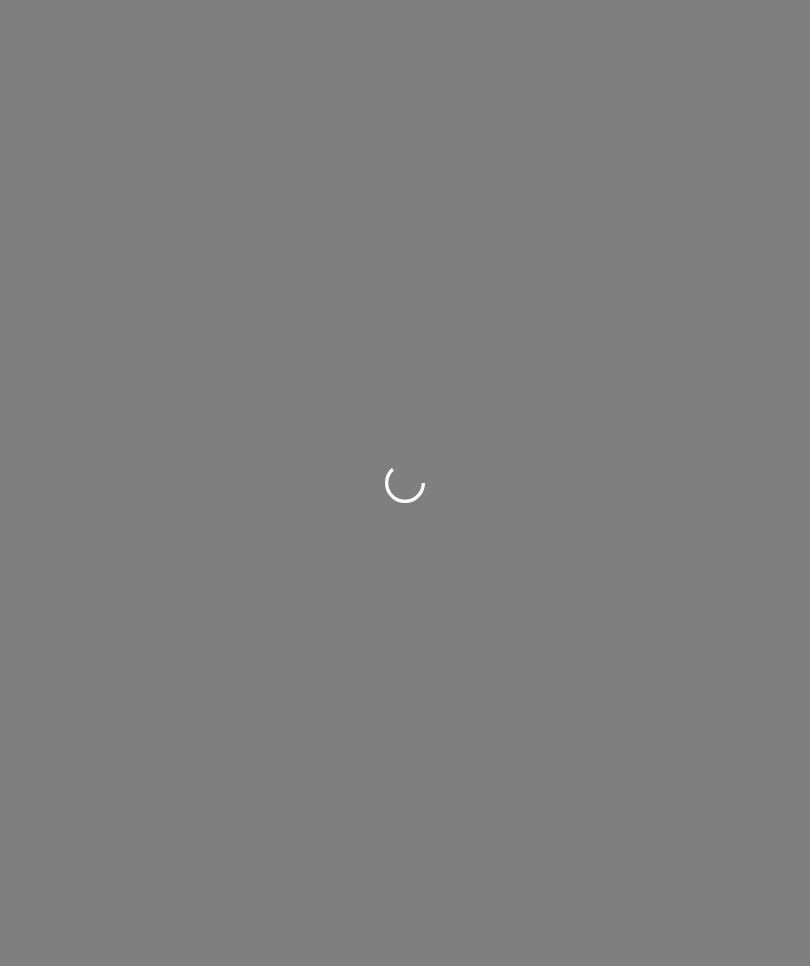 scroll, scrollTop: 0, scrollLeft: 0, axis: both 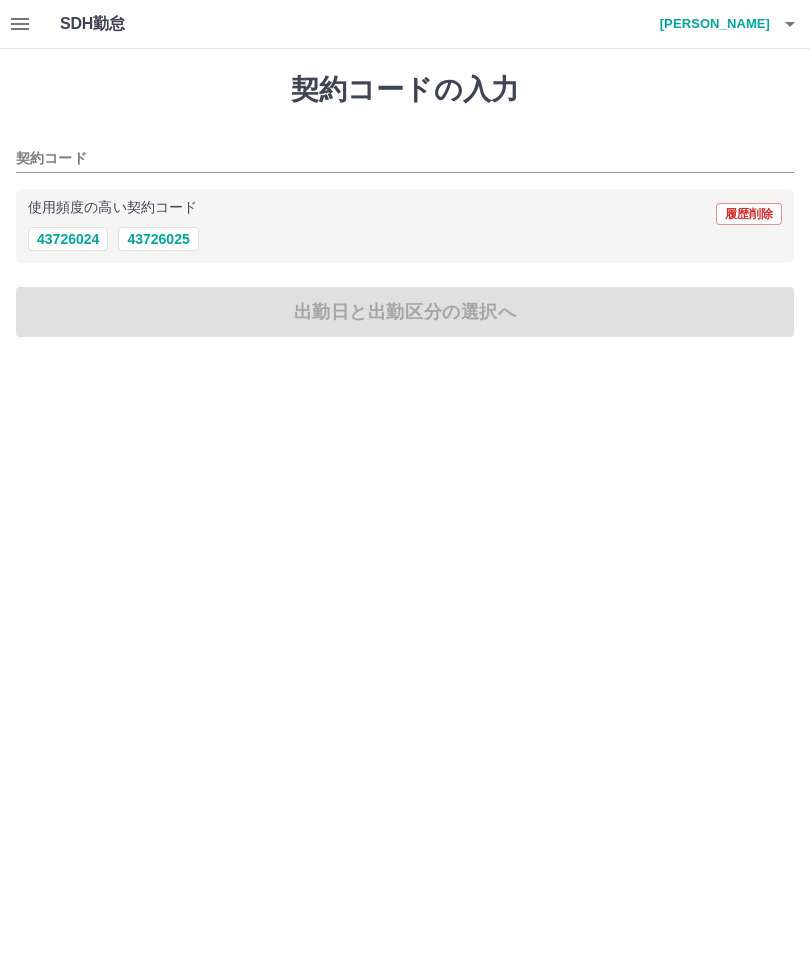 click 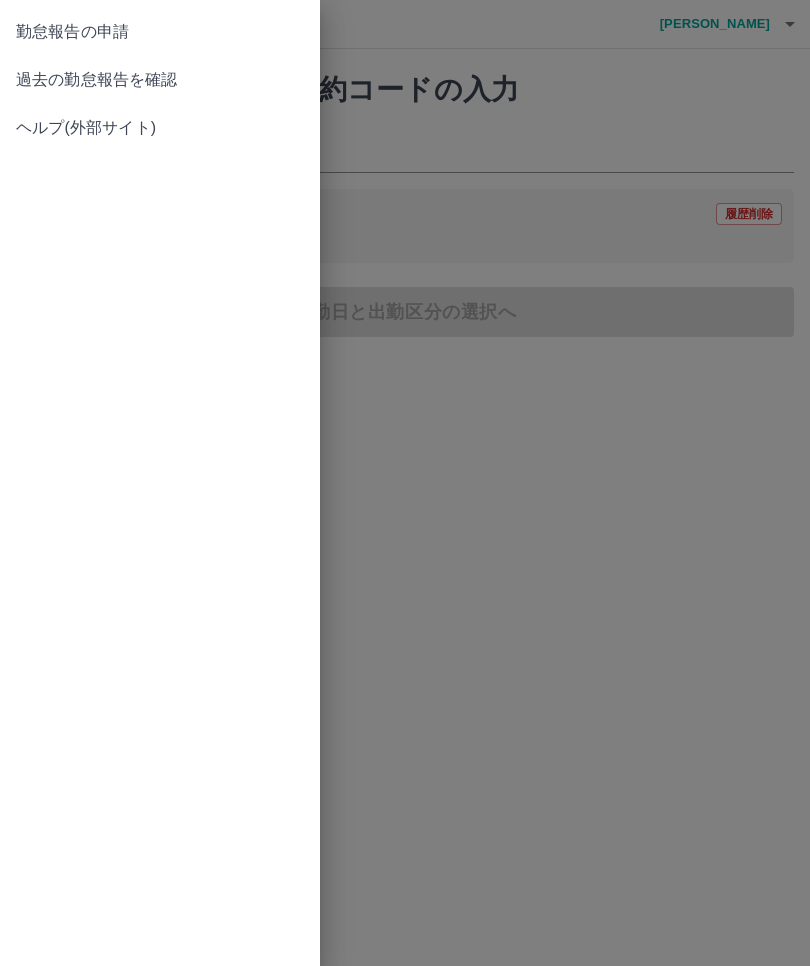 click on "過去の勤怠報告を確認" at bounding box center [160, 80] 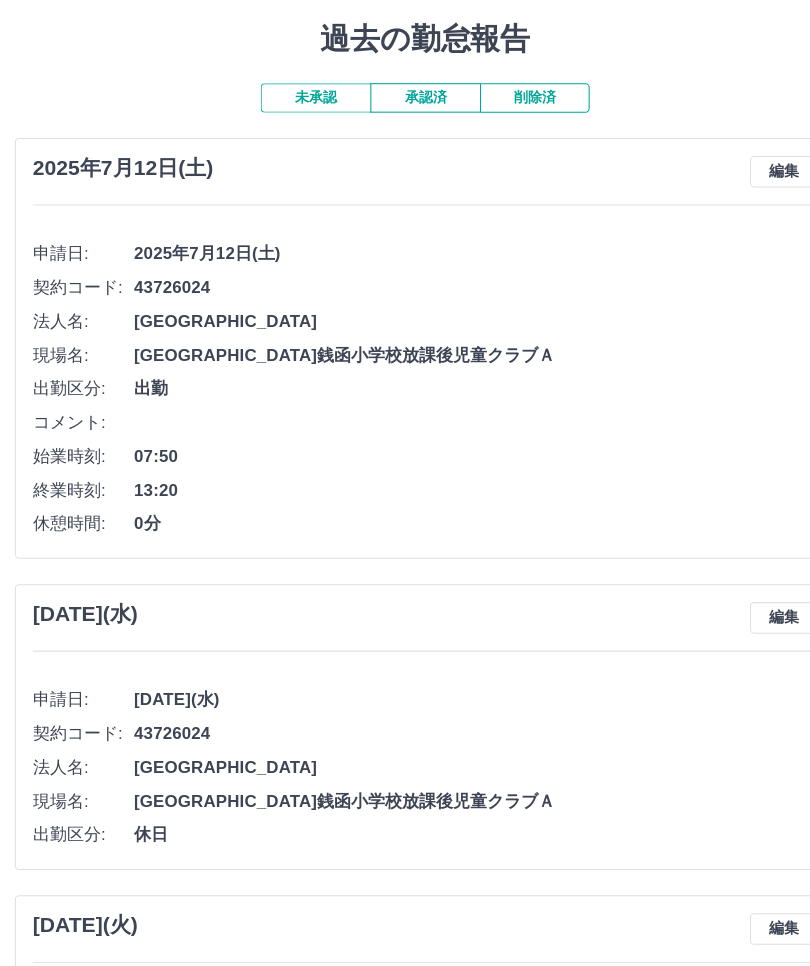 scroll, scrollTop: 41, scrollLeft: 0, axis: vertical 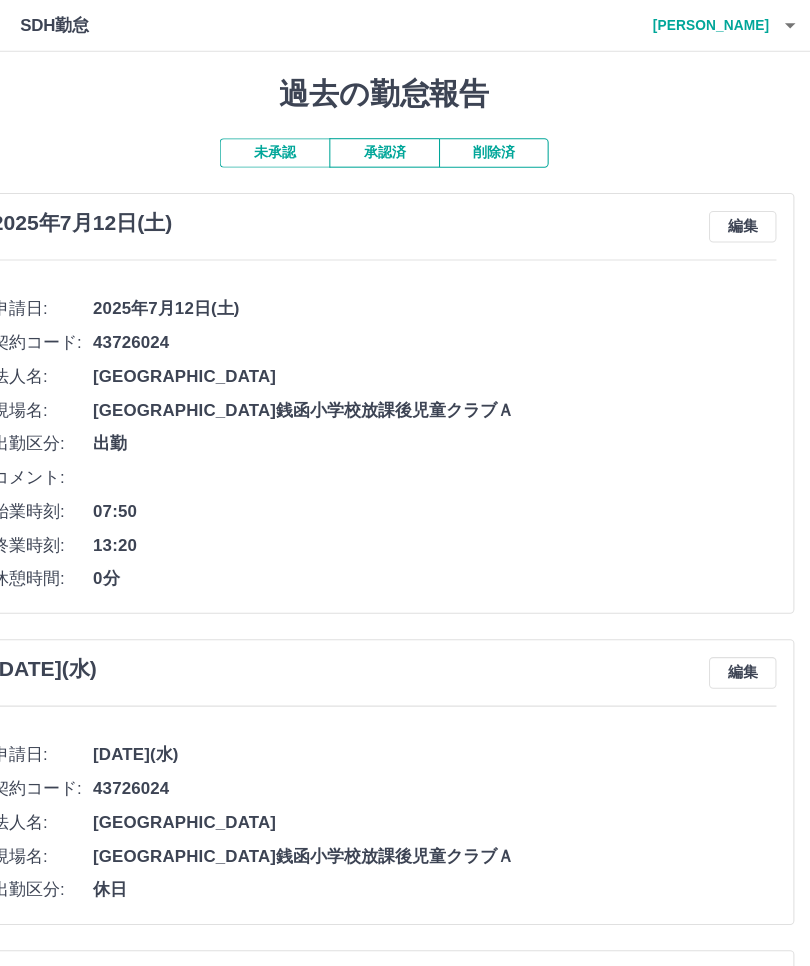 click 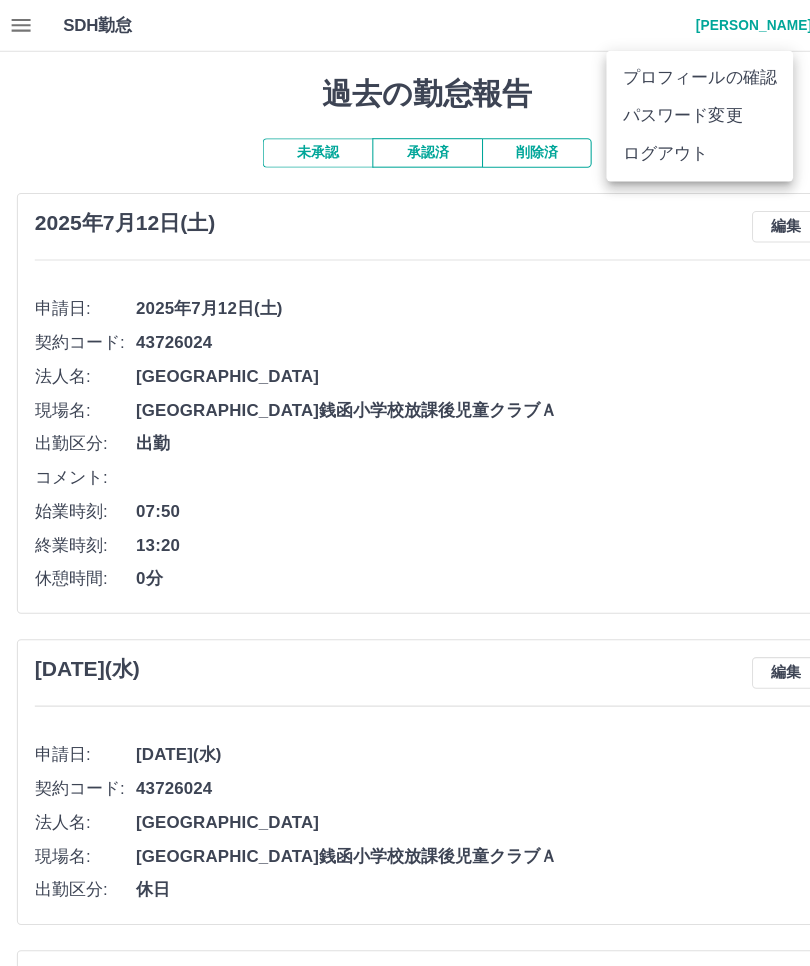 click at bounding box center (405, 483) 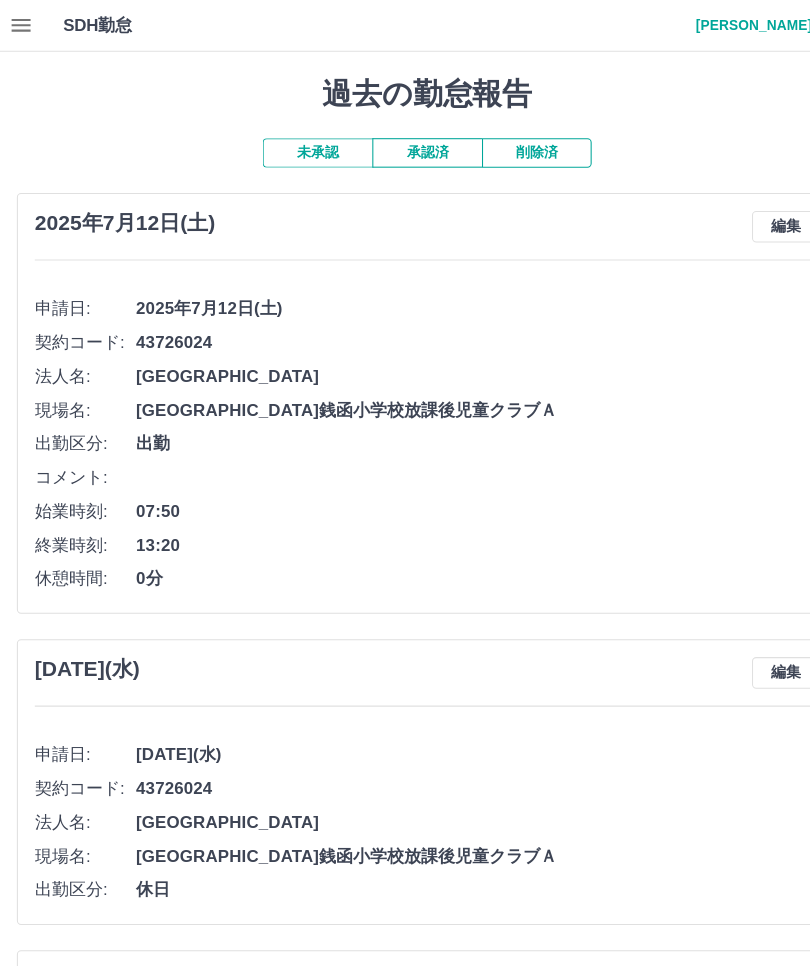click 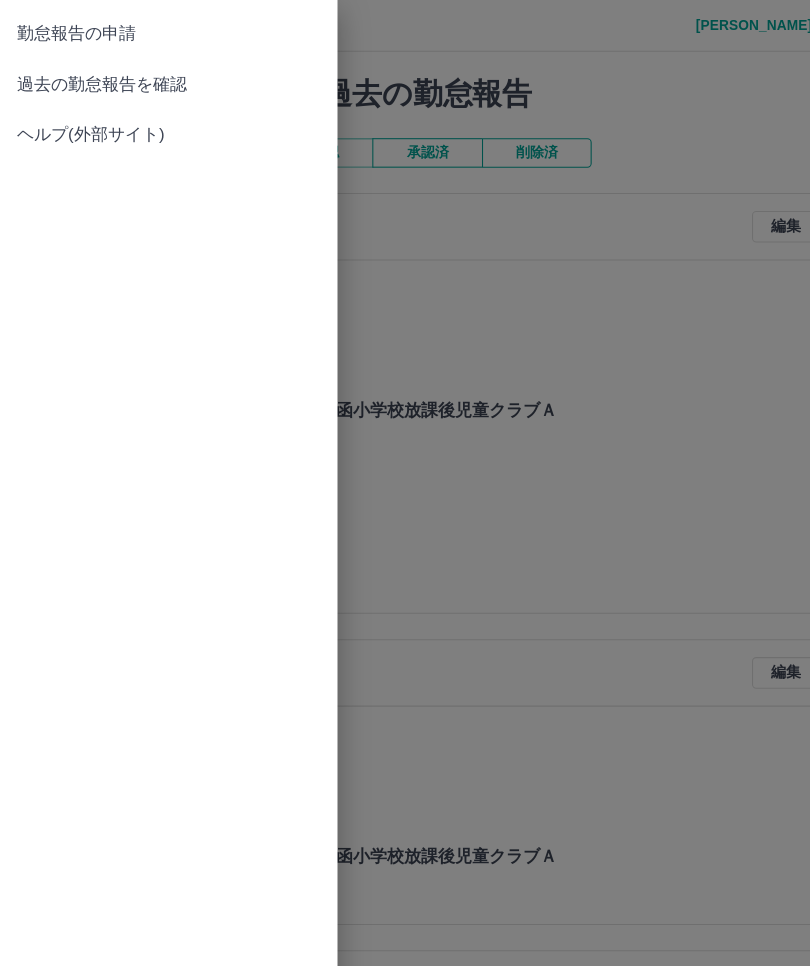 click on "過去の勤怠報告を確認" at bounding box center [160, 80] 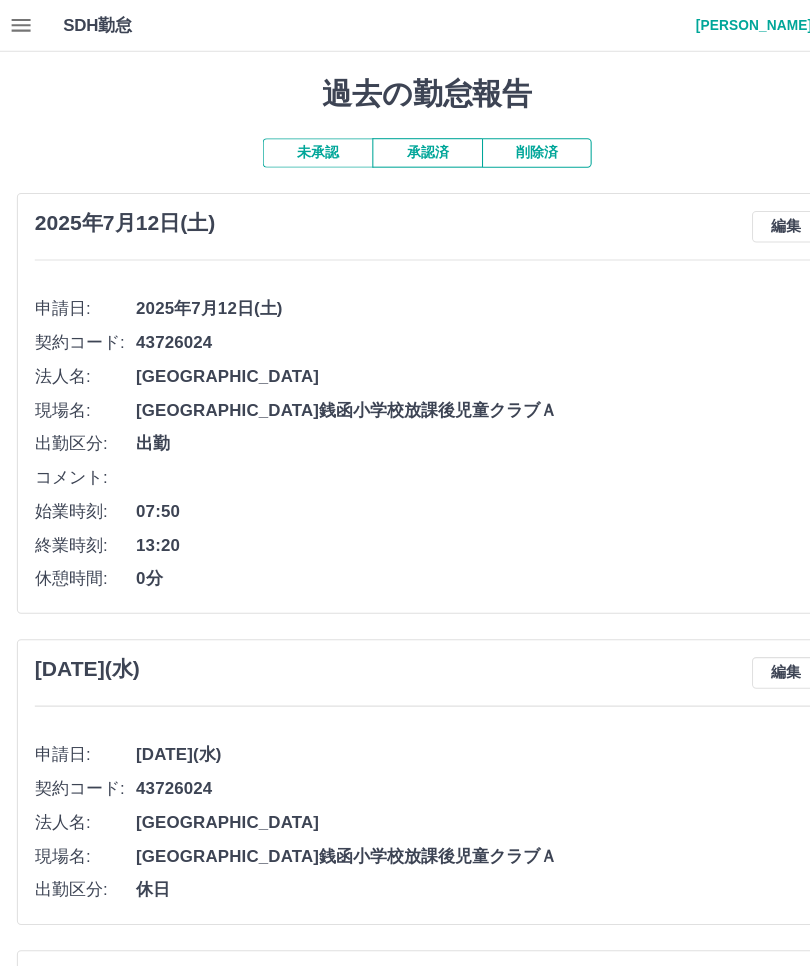 click on "承認済" at bounding box center [405, 145] 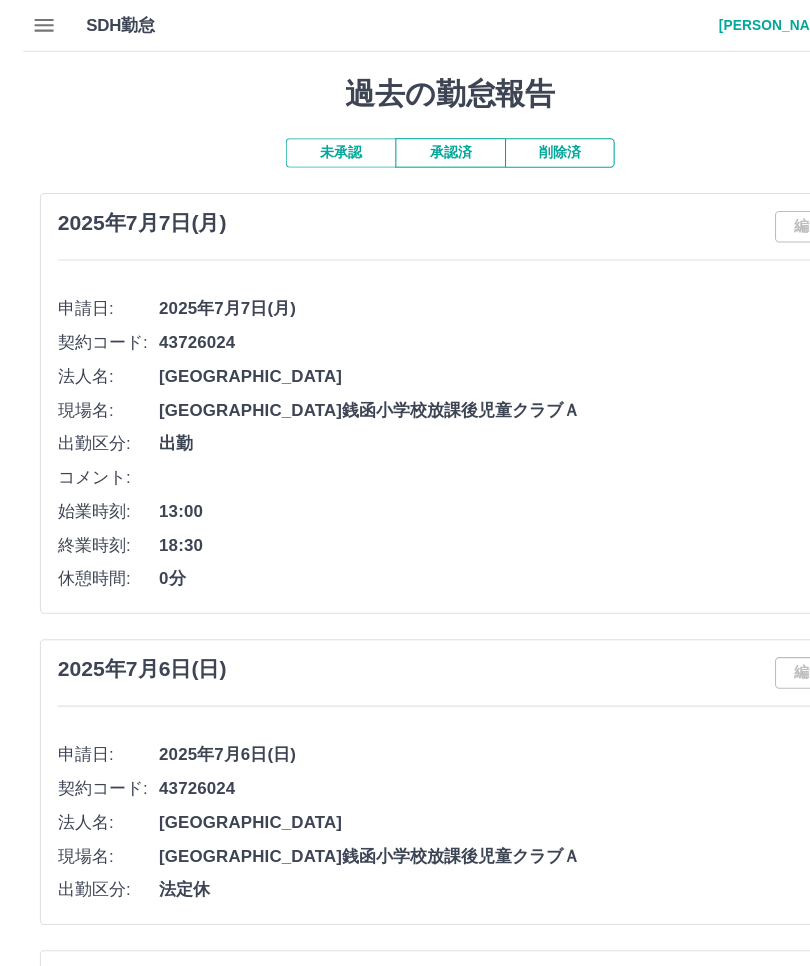 scroll, scrollTop: 14, scrollLeft: 0, axis: vertical 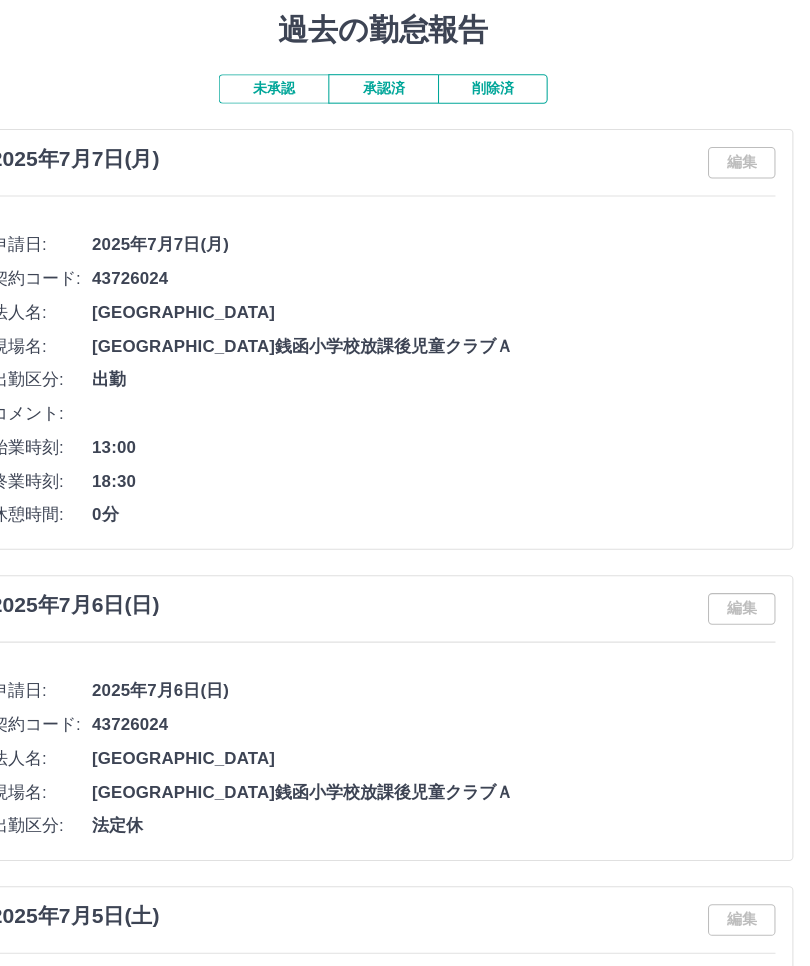 click on "編集" at bounding box center (745, 201) 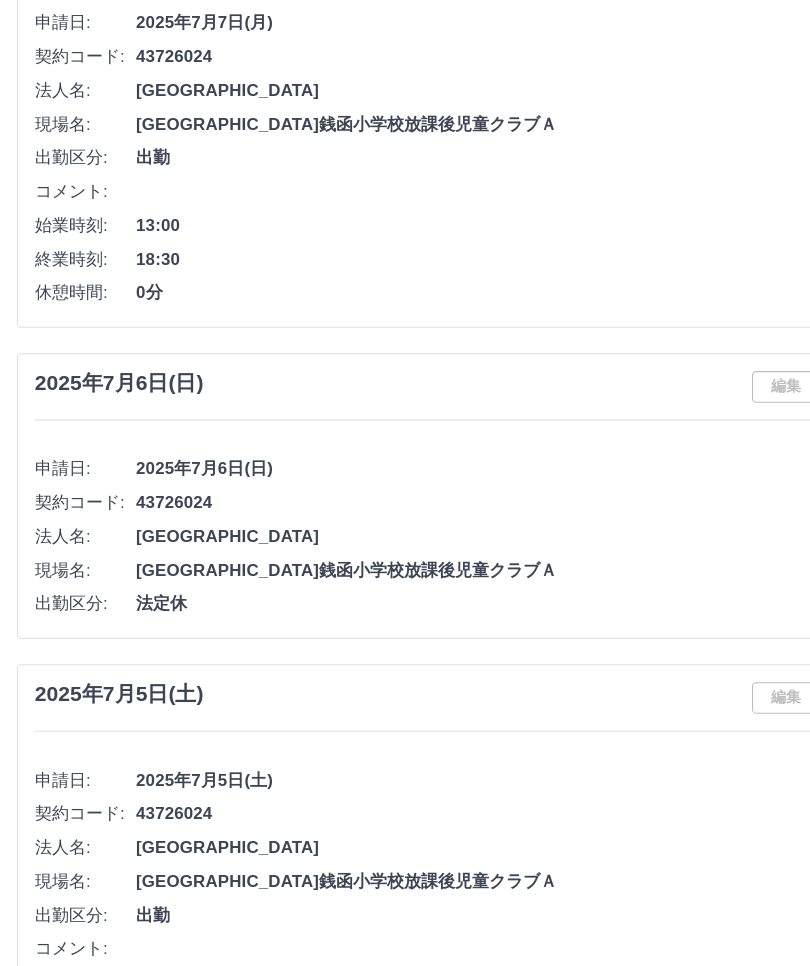scroll, scrollTop: 0, scrollLeft: 0, axis: both 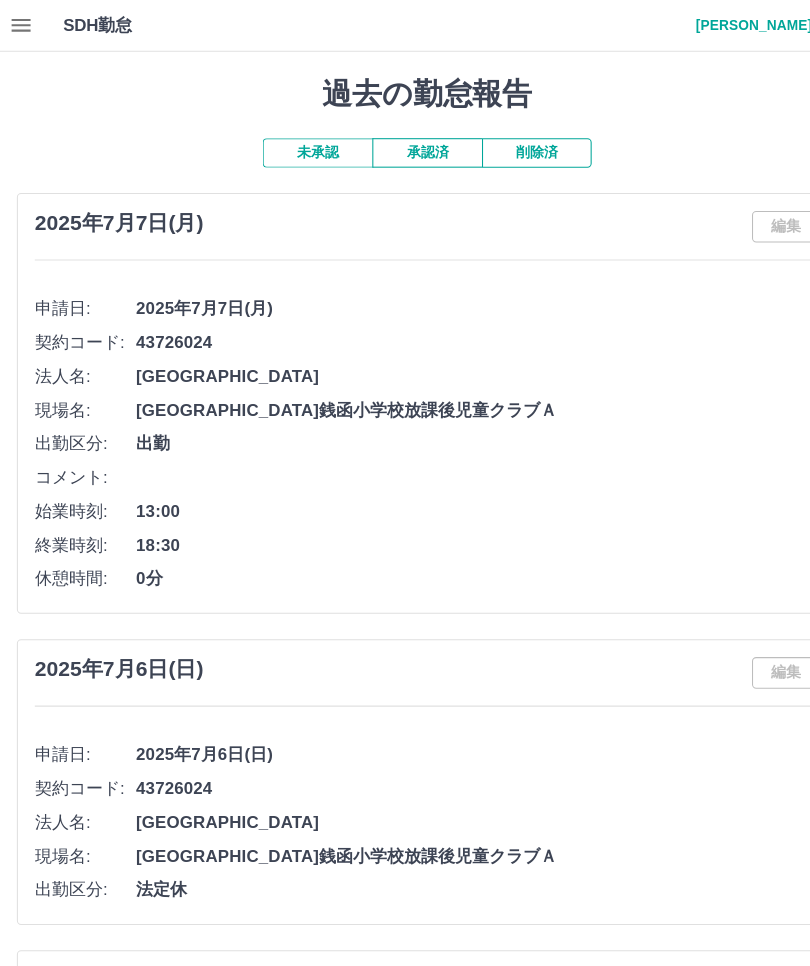 click on "編集" at bounding box center (745, 215) 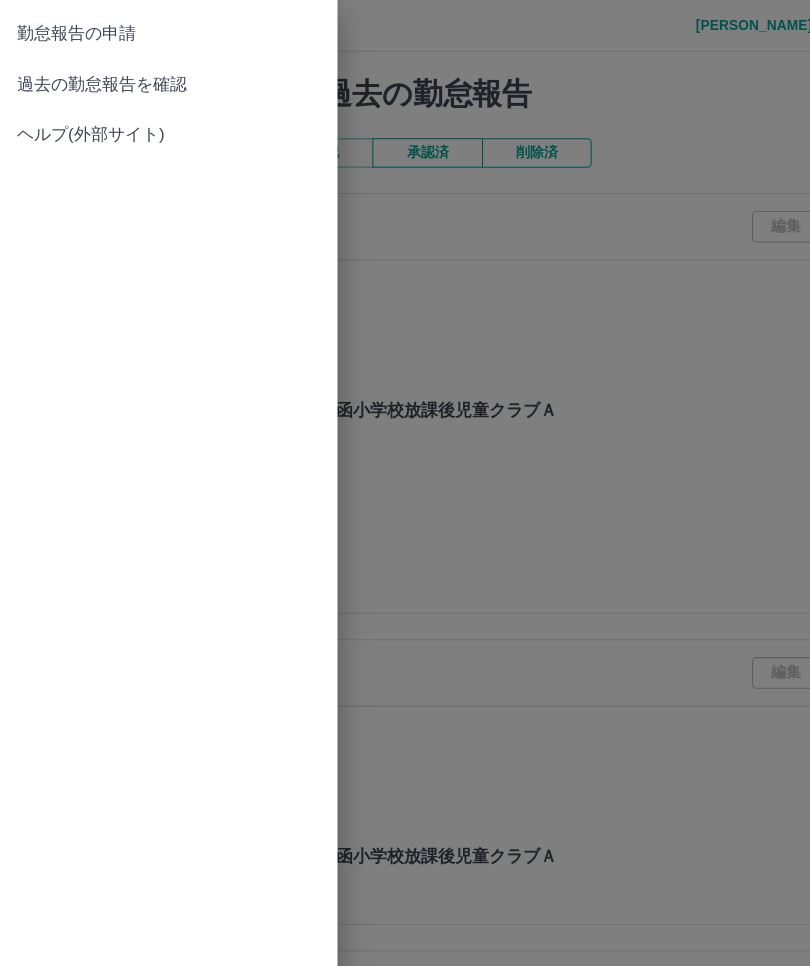 click on "過去の勤怠報告を確認" at bounding box center (160, 80) 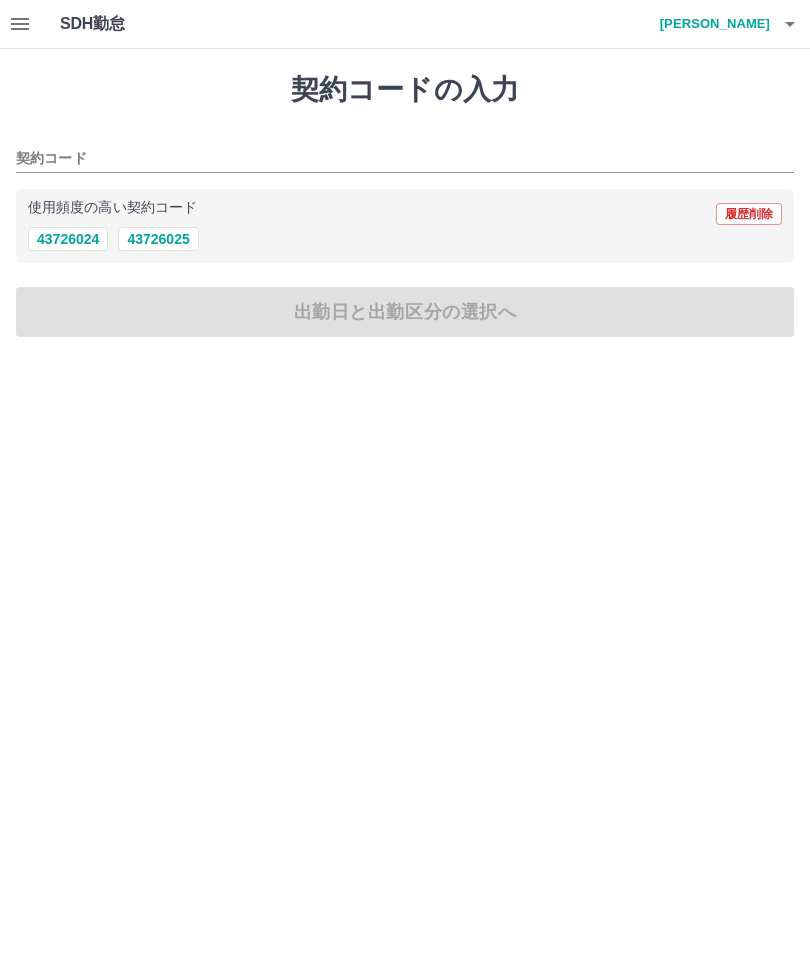 click on "43726024" at bounding box center [68, 239] 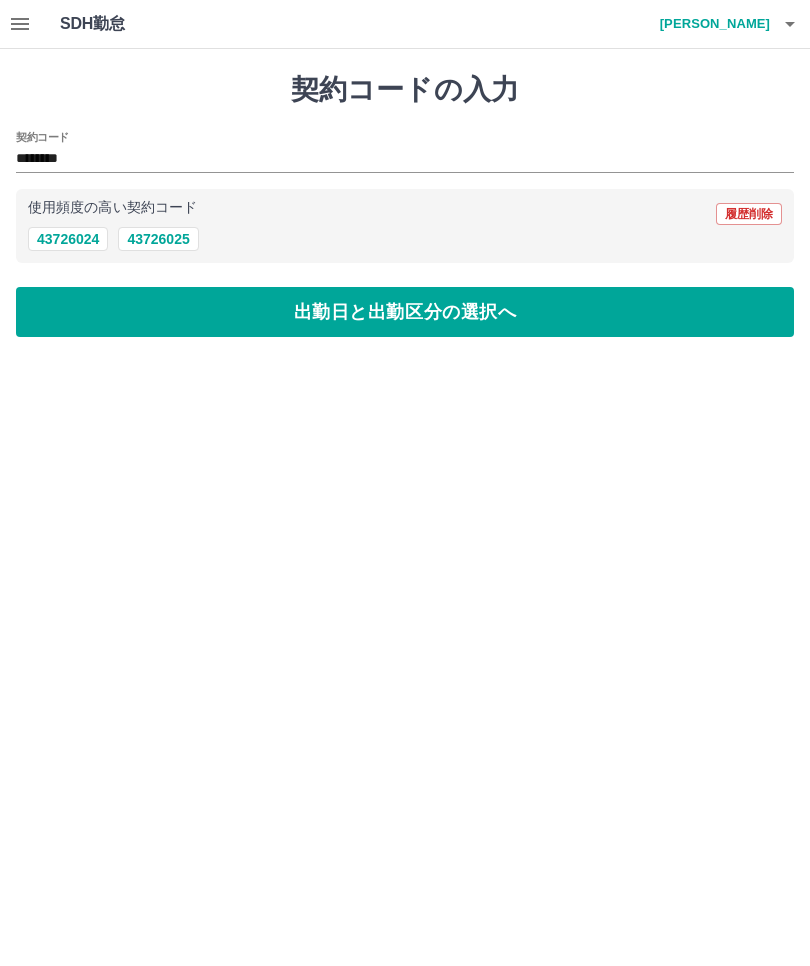 click on "出勤日と出勤区分の選択へ" at bounding box center [405, 312] 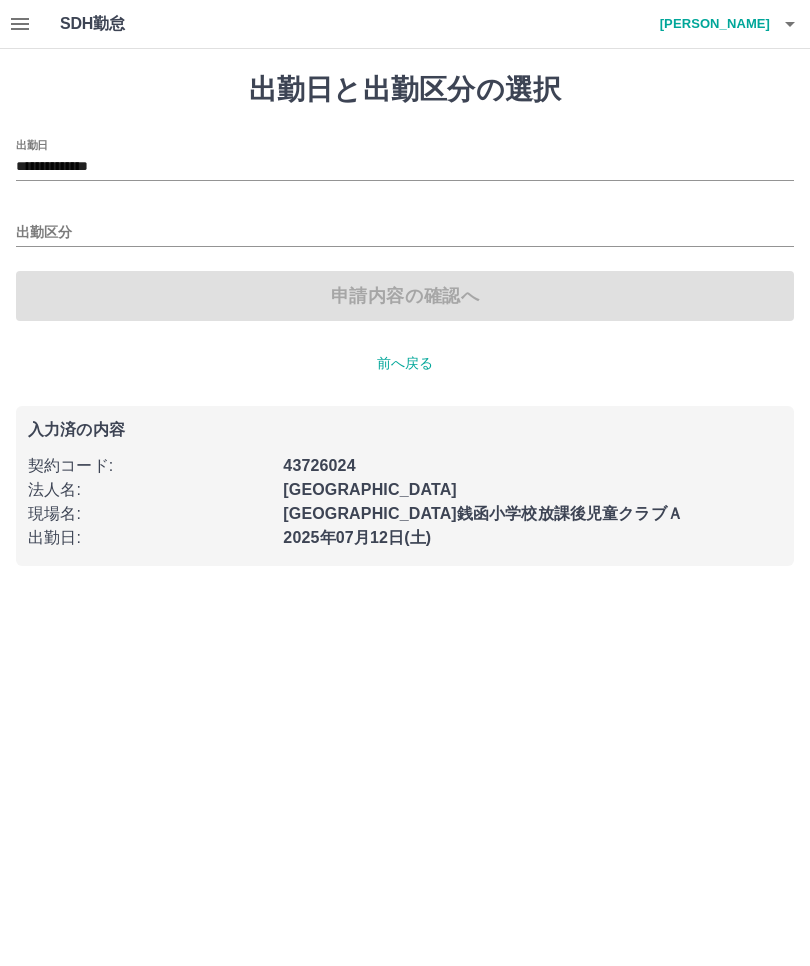 click on "**********" at bounding box center (405, 167) 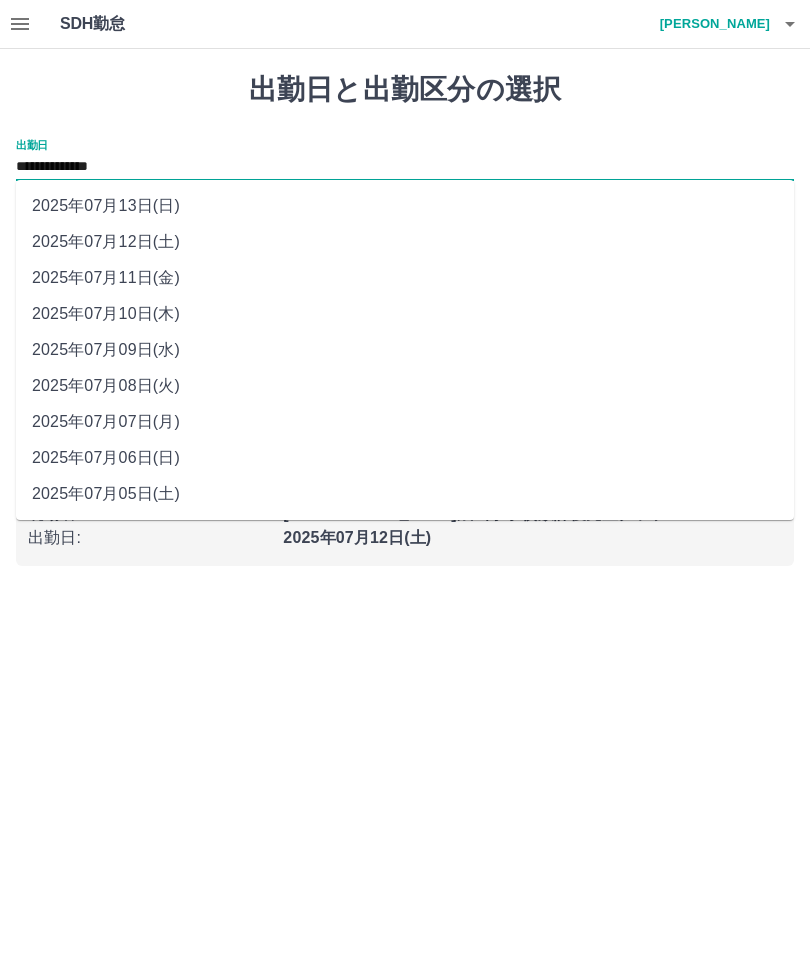 click on "2025年07月08日(火)" at bounding box center (405, 386) 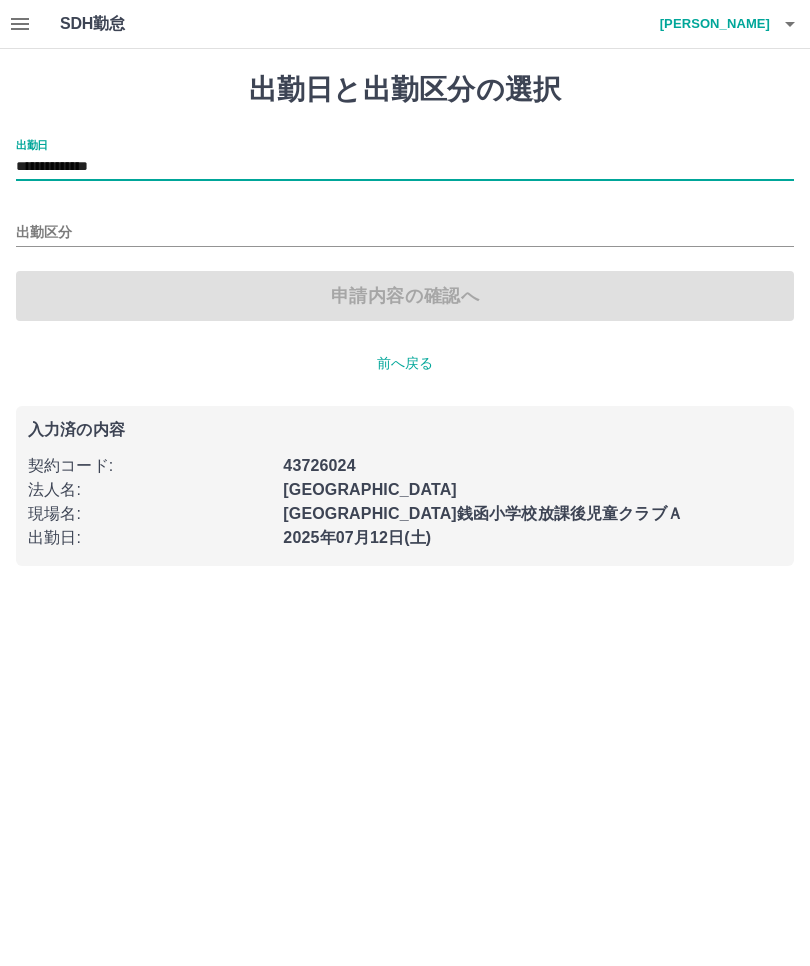 click on "出勤区分" at bounding box center [405, 233] 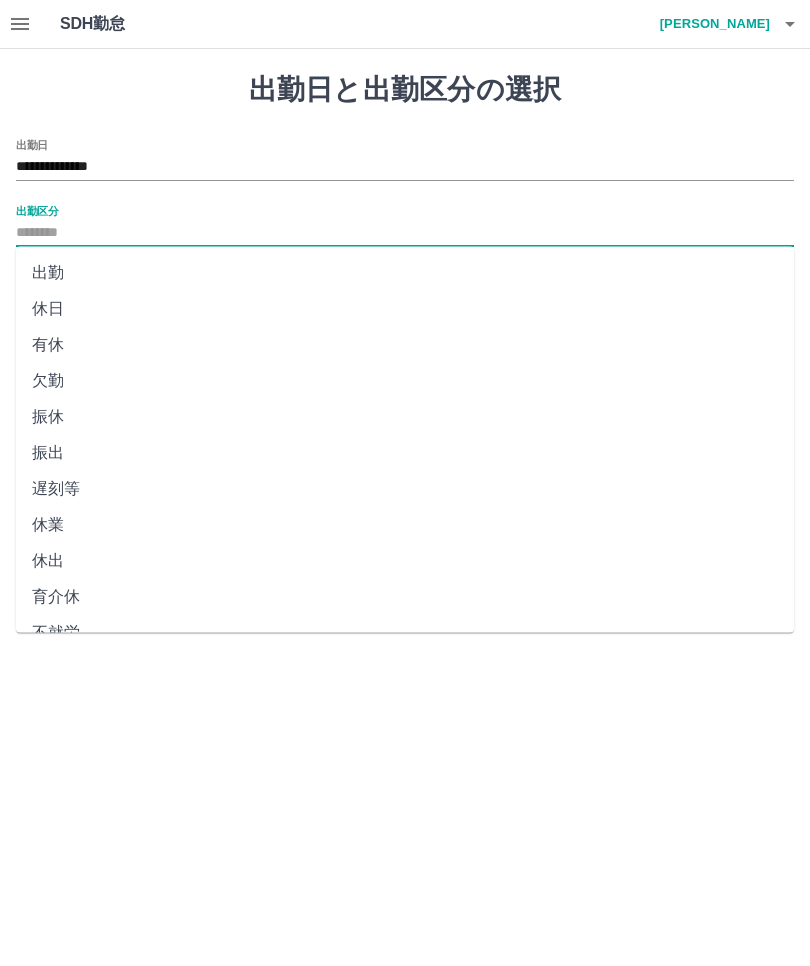 click on "休日" at bounding box center [405, 309] 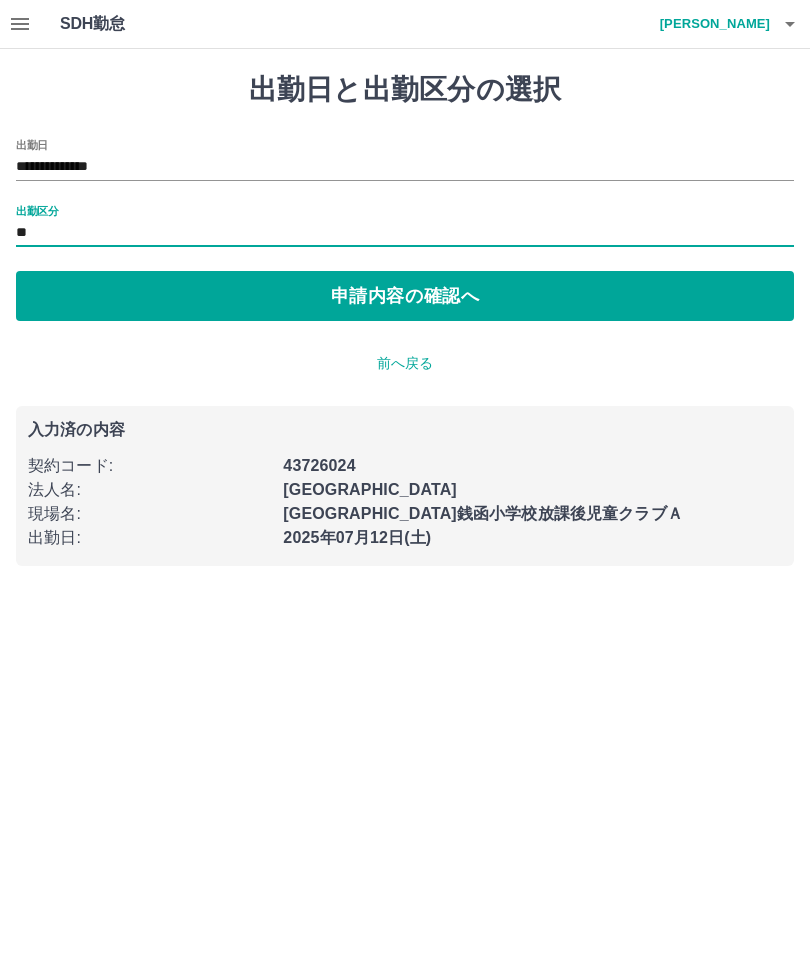 click on "申請内容の確認へ" at bounding box center (405, 296) 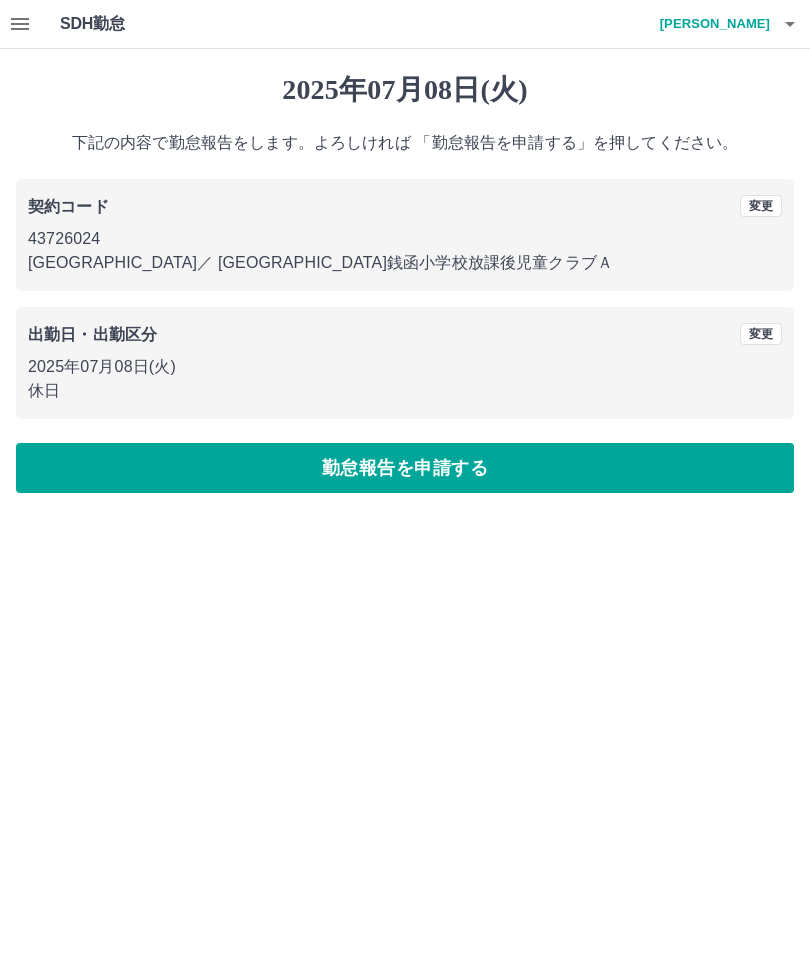 click on "勤怠報告を申請する" at bounding box center [405, 468] 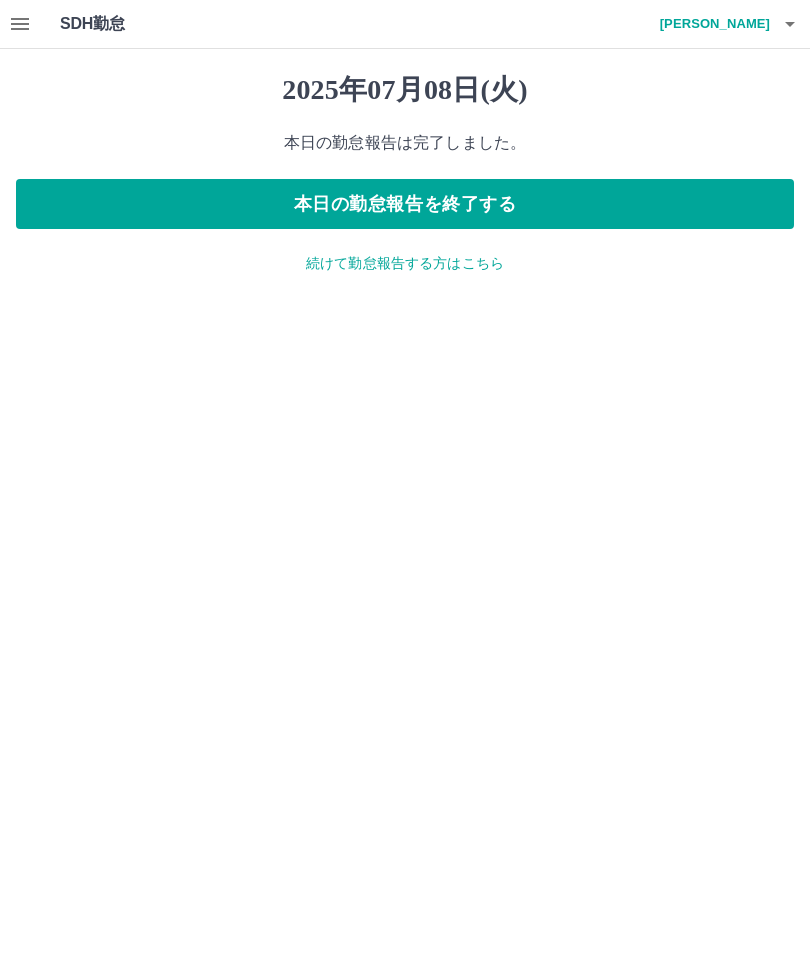 click on "続けて勤怠報告する方はこちら" at bounding box center (405, 263) 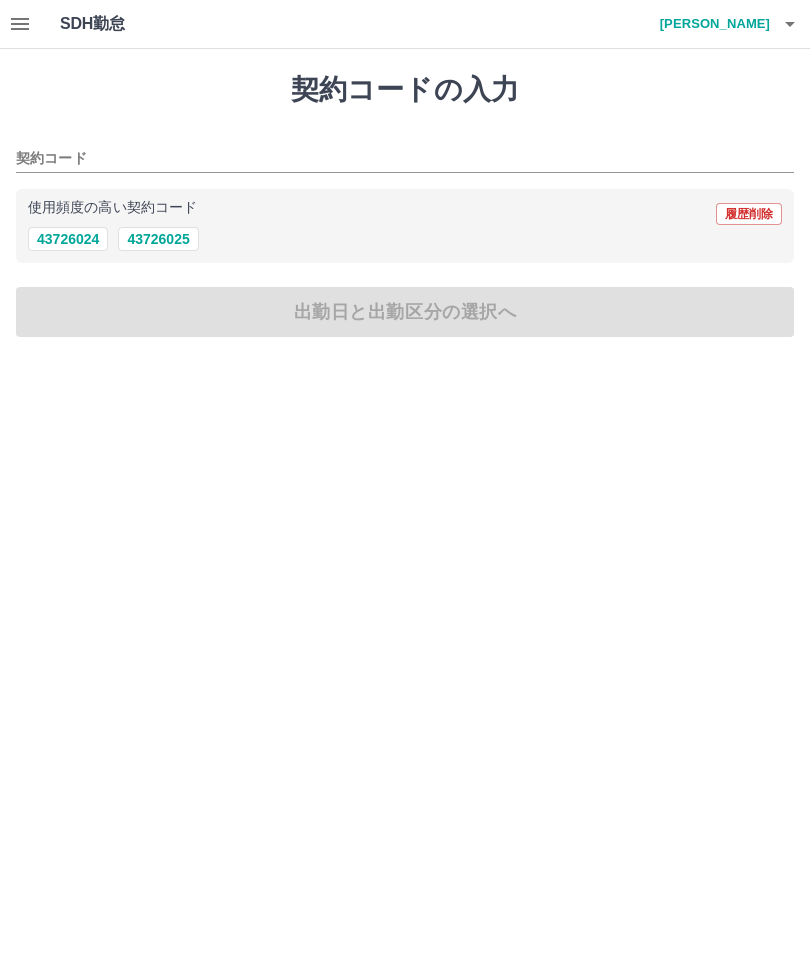 click on "43726024" at bounding box center [68, 239] 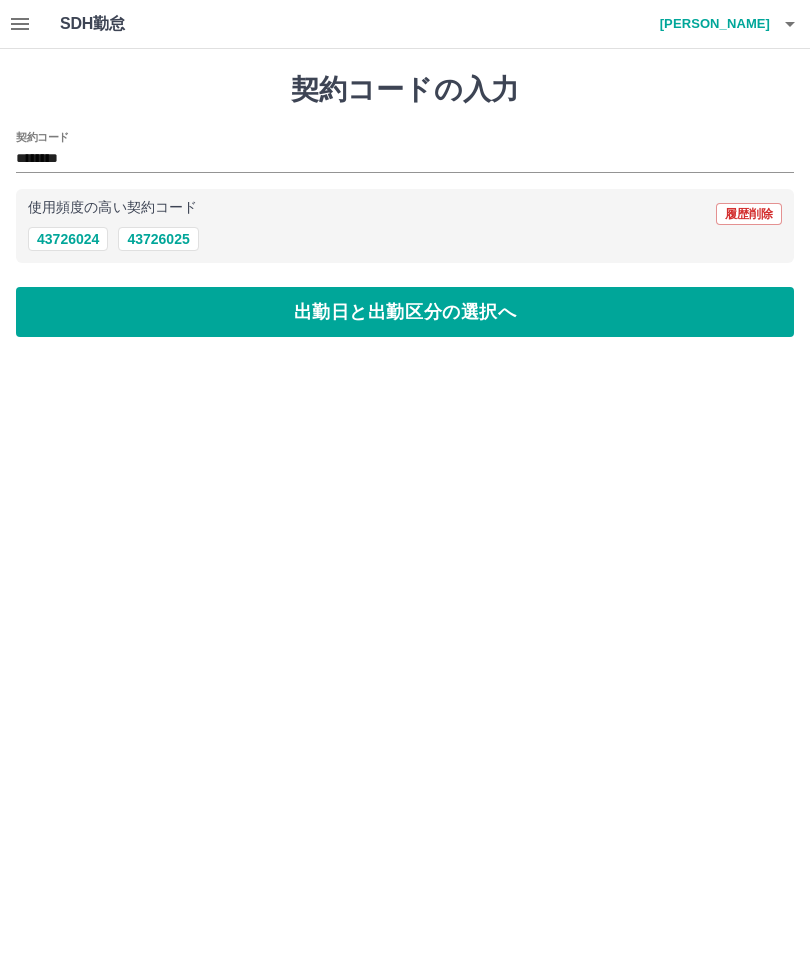 click on "出勤日と出勤区分の選択へ" at bounding box center (405, 312) 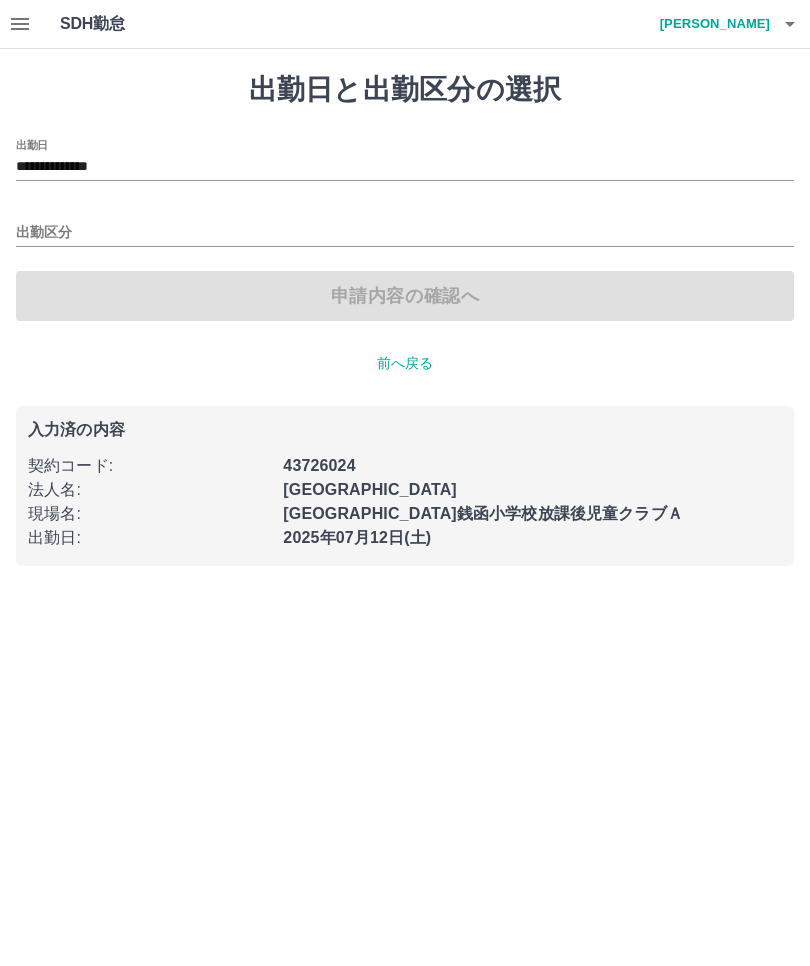 click on "**********" at bounding box center (405, 167) 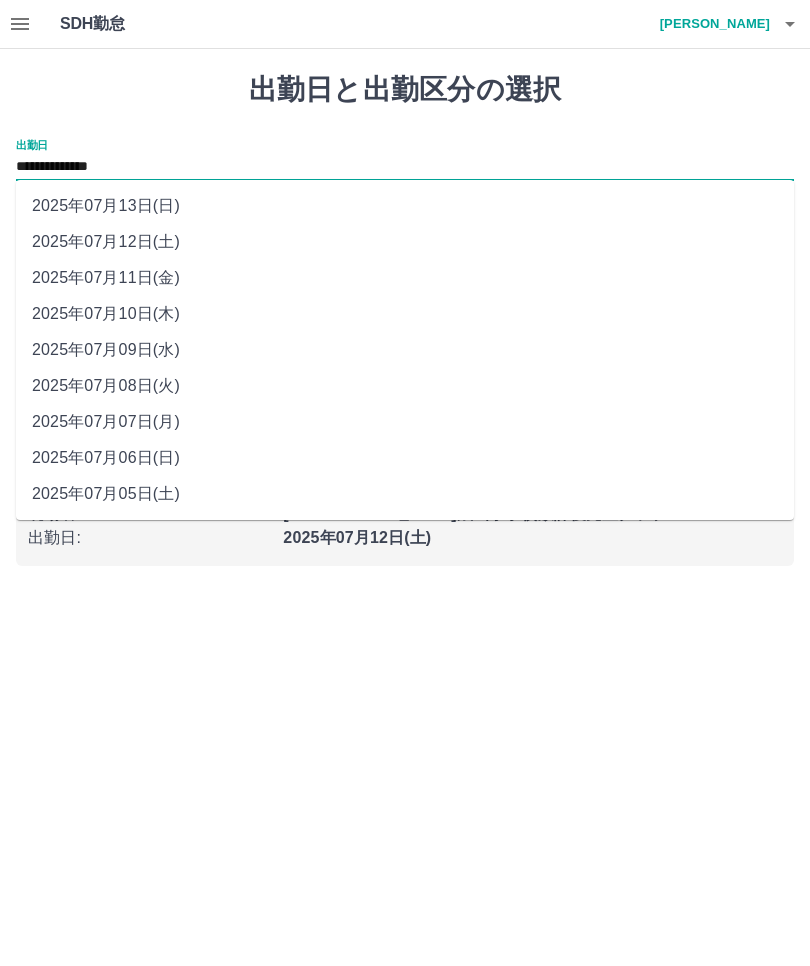 click on "2025年07月09日(水)" at bounding box center [405, 350] 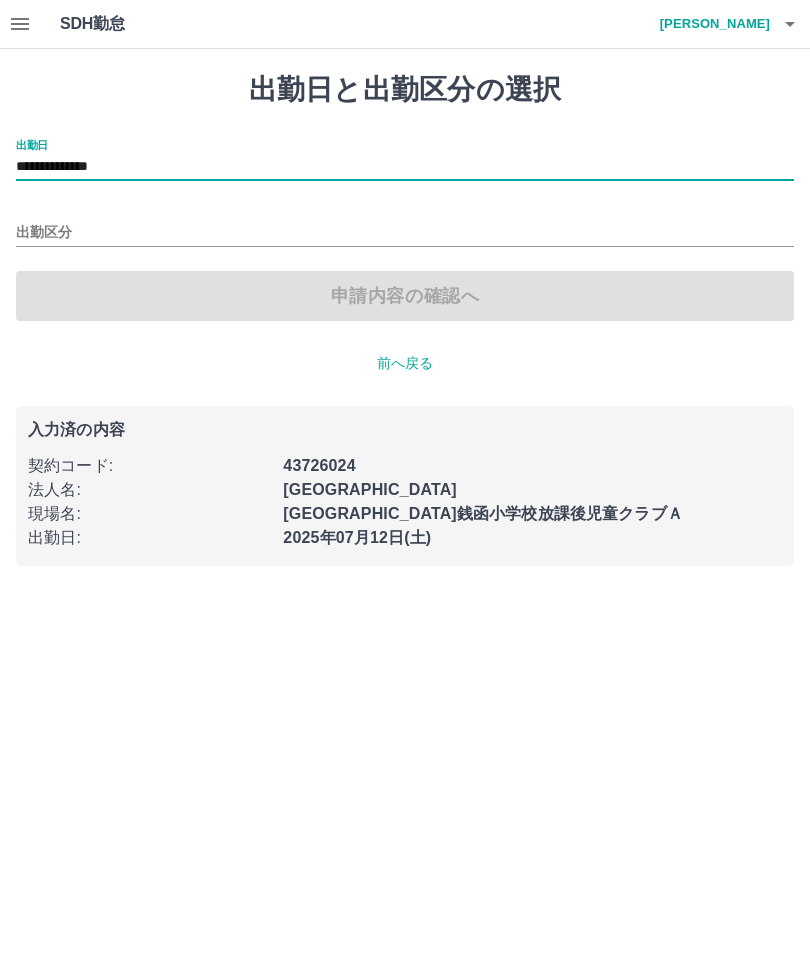 click on "出勤区分" at bounding box center [405, 233] 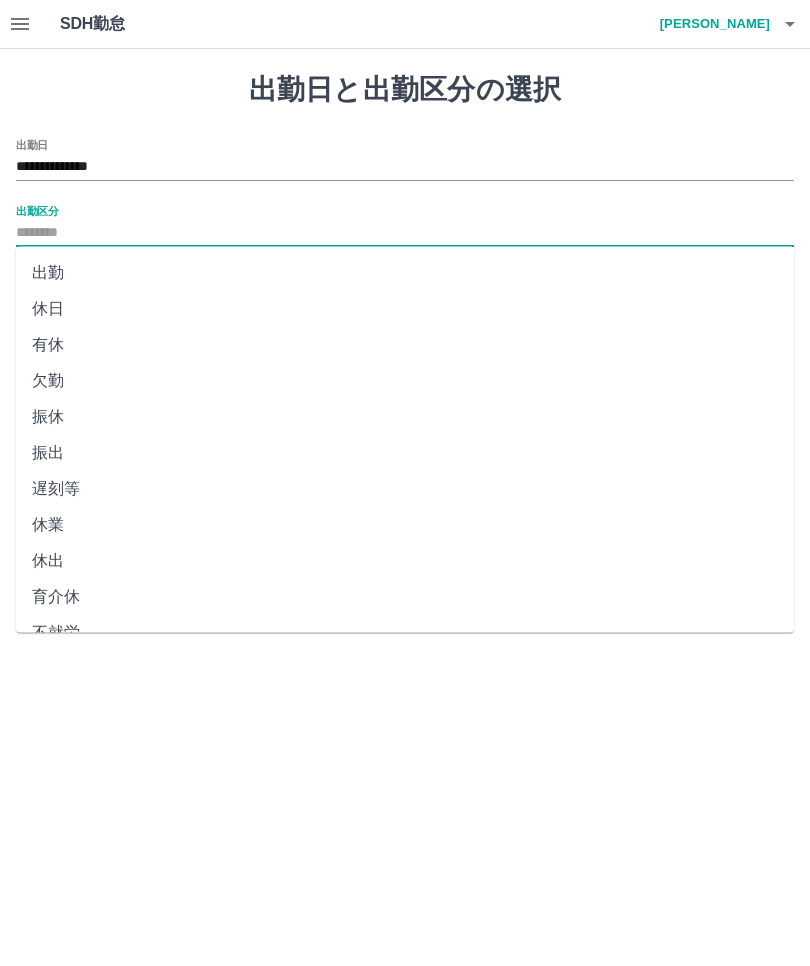 click on "休日" at bounding box center [405, 309] 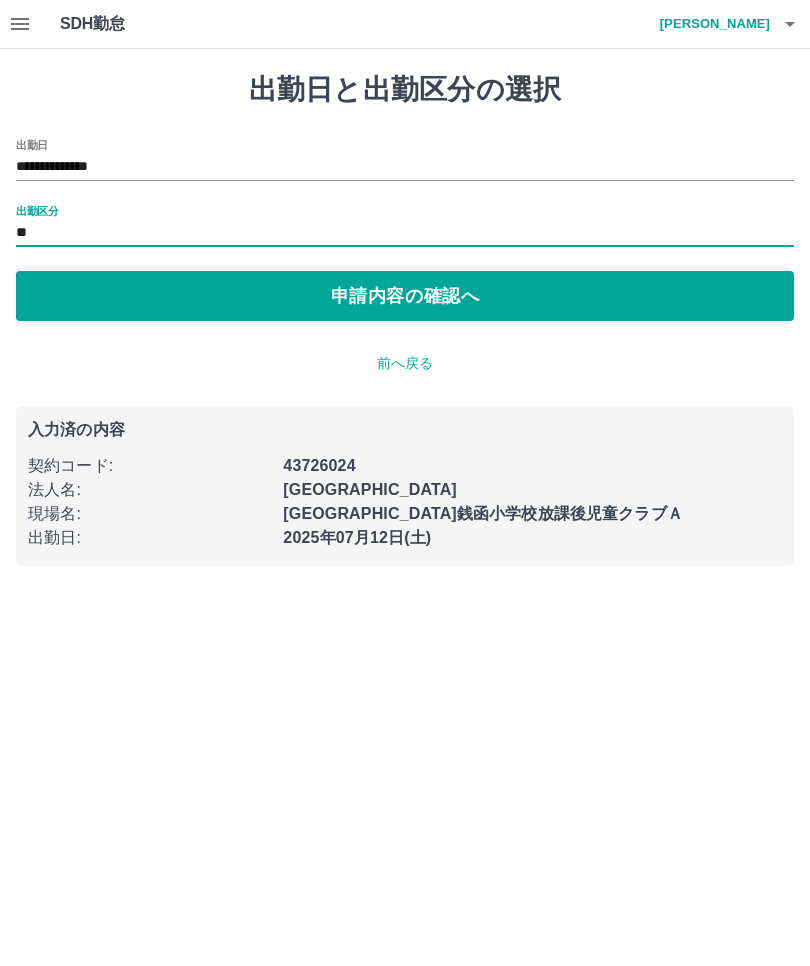 click on "申請内容の確認へ" at bounding box center [405, 296] 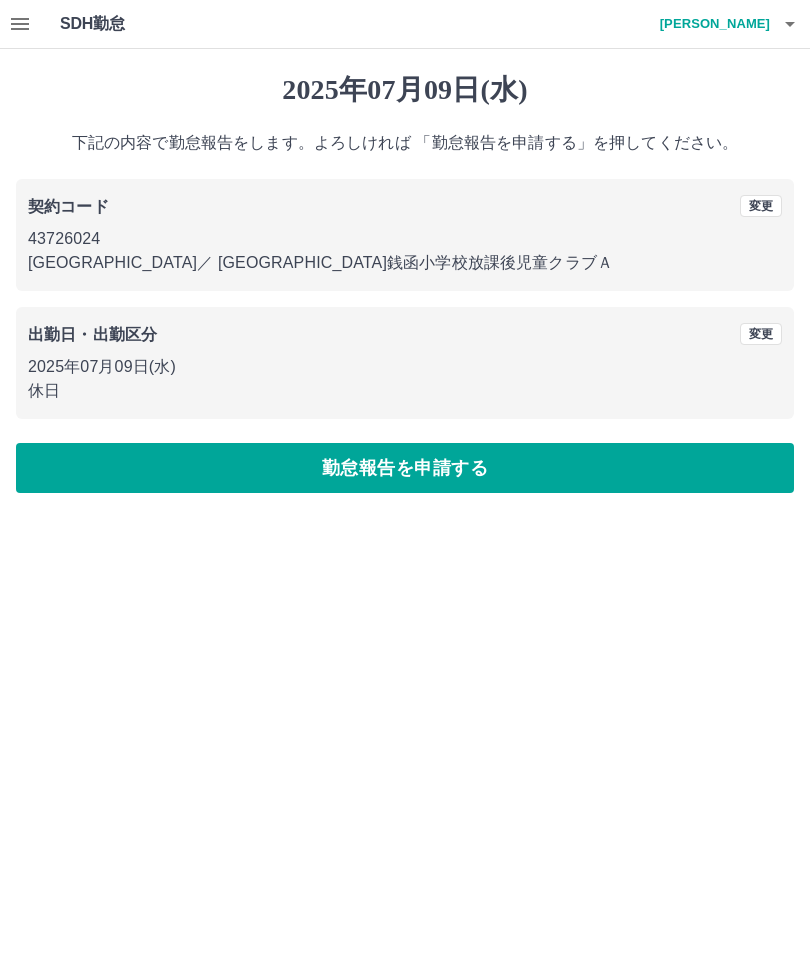 click on "勤怠報告を申請する" at bounding box center [405, 468] 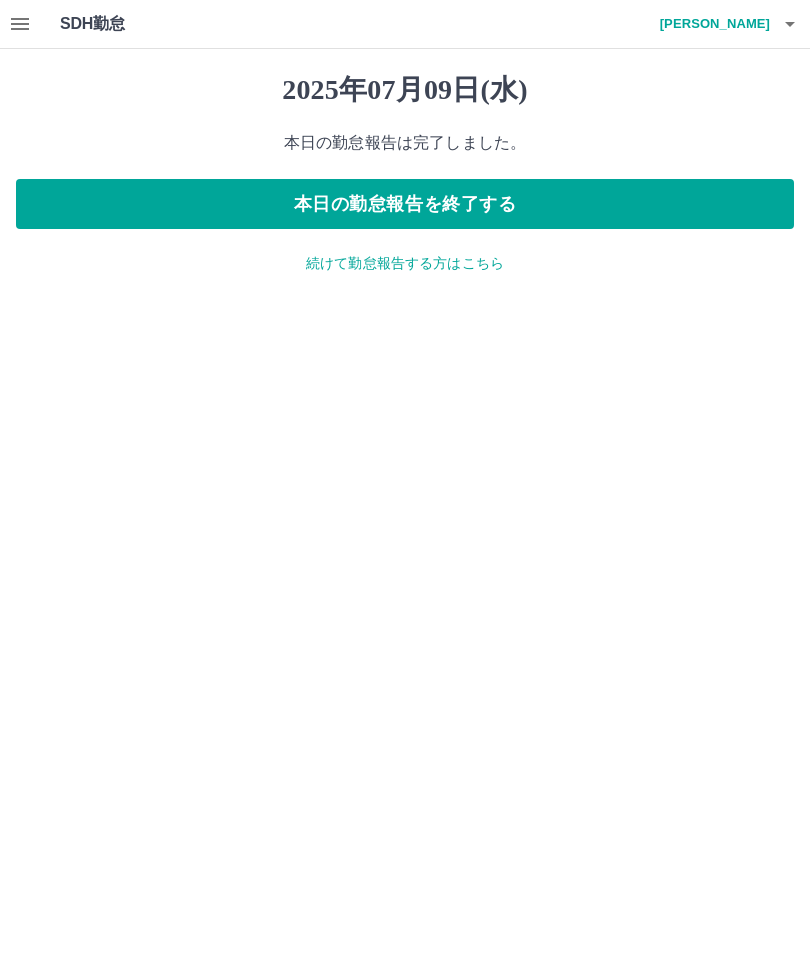 click on "続けて勤怠報告する方はこちら" at bounding box center (405, 263) 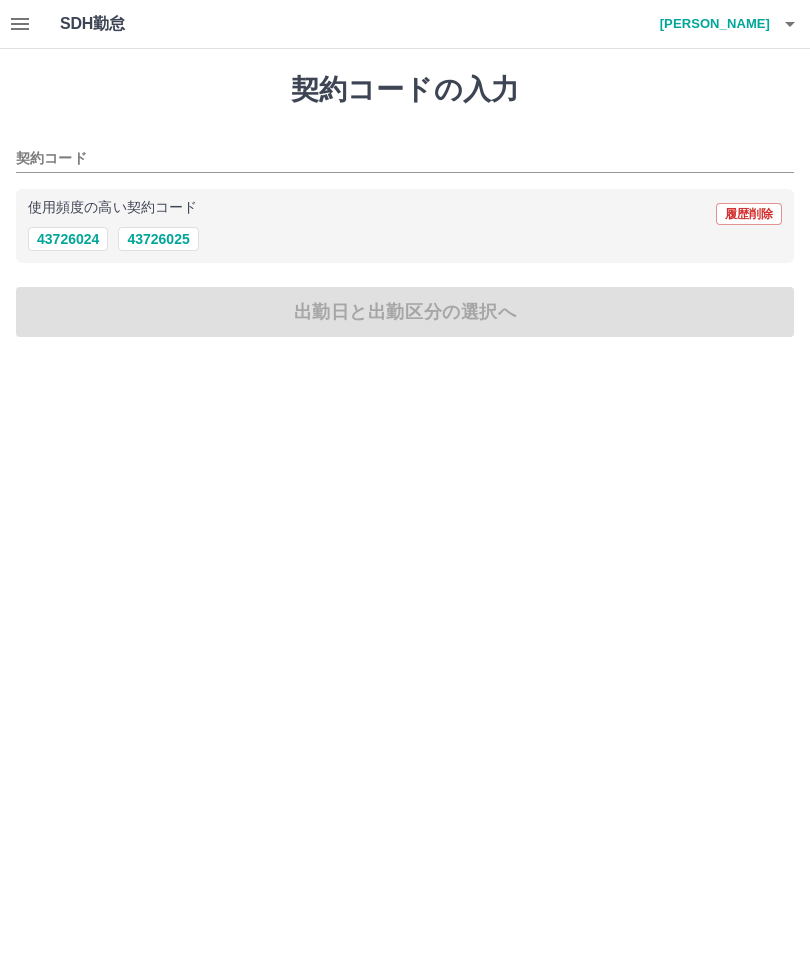 click on "43726024" at bounding box center (68, 239) 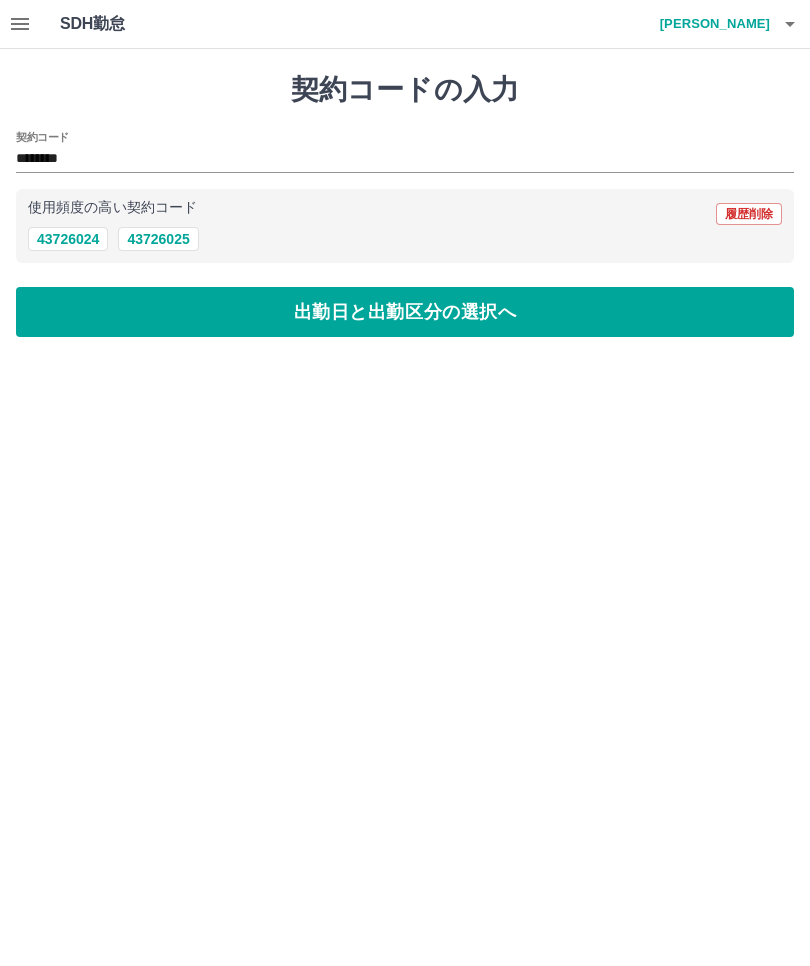 click on "出勤日と出勤区分の選択へ" at bounding box center (405, 312) 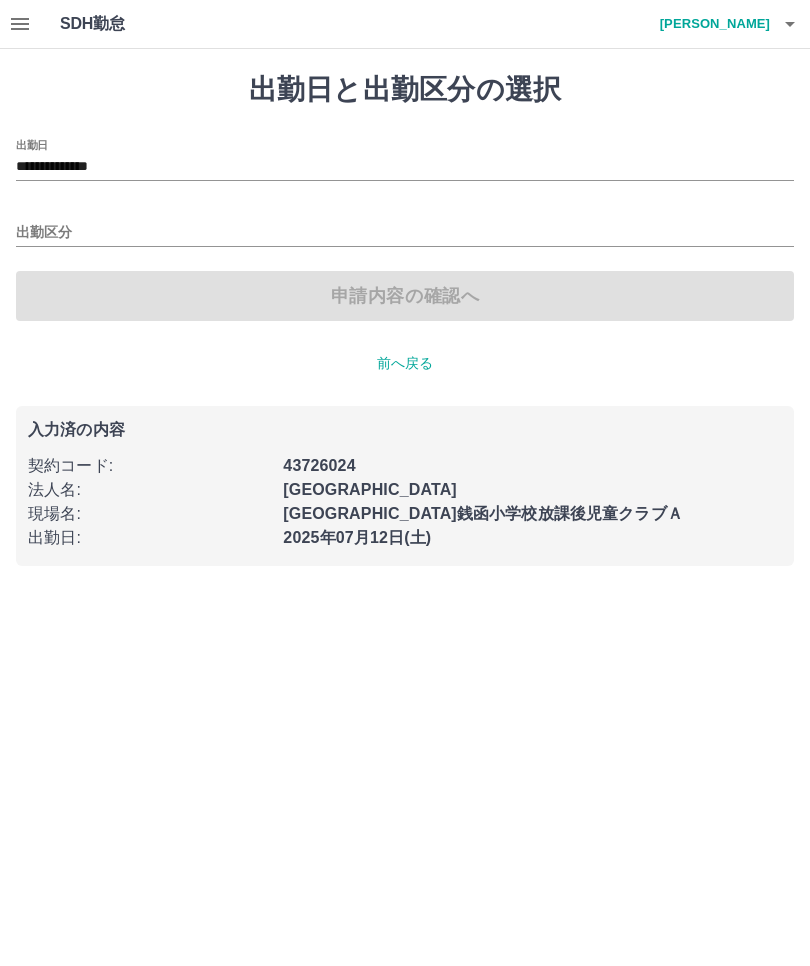 click on "**********" at bounding box center [405, 167] 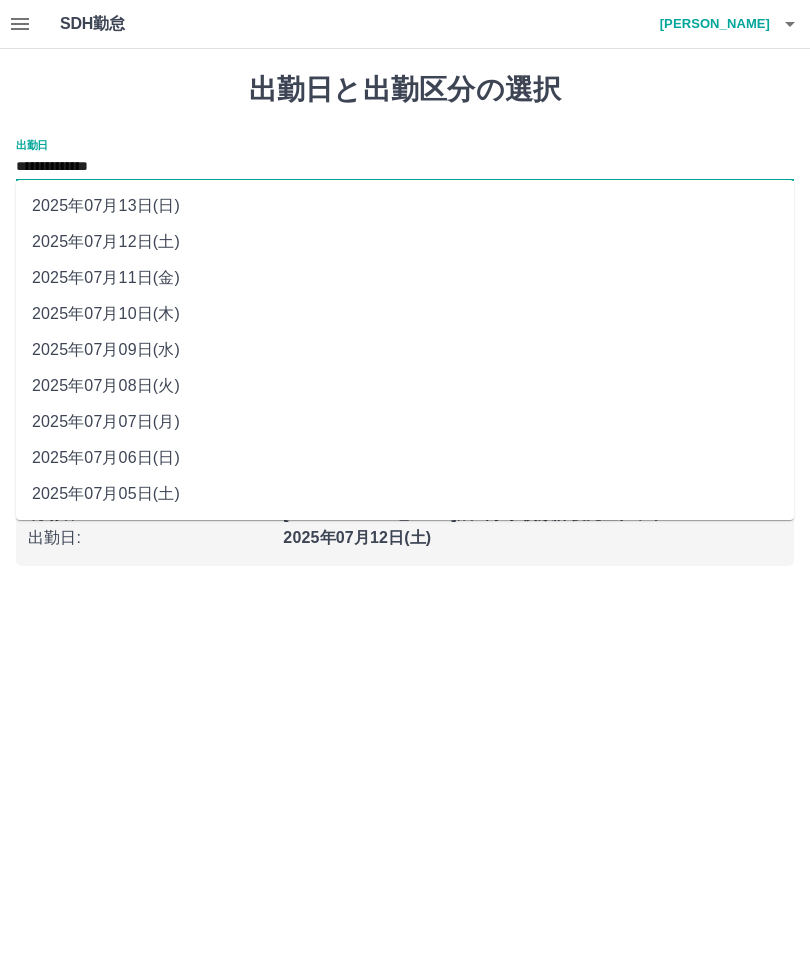 click on "2025年07月10日(木)" at bounding box center [405, 314] 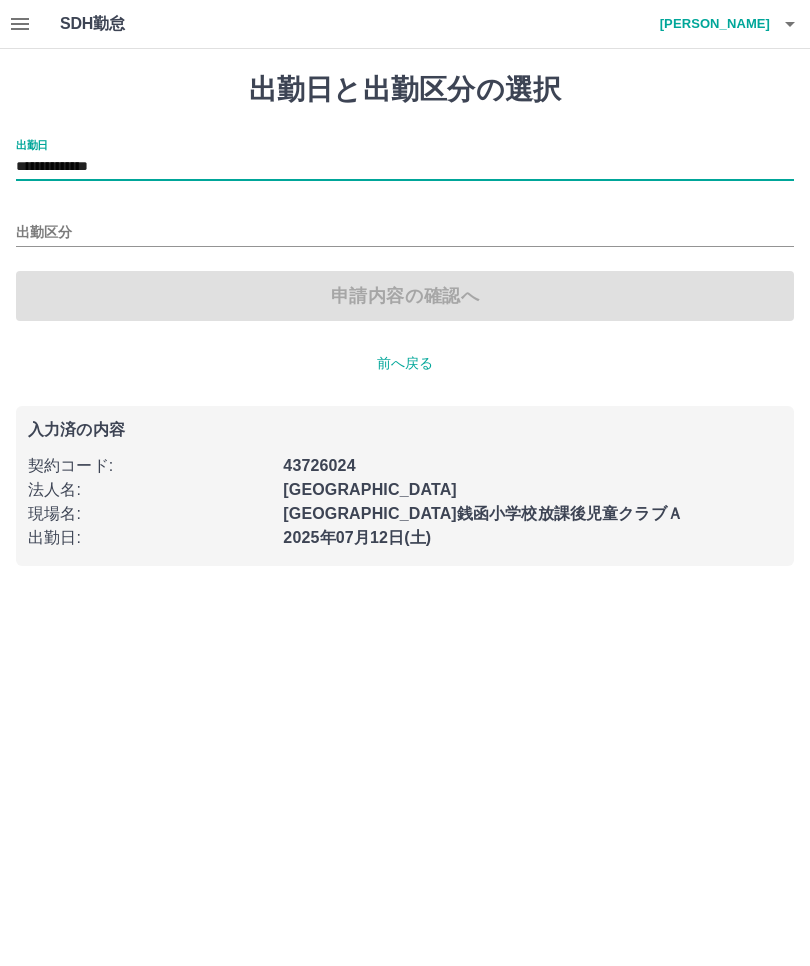 click on "出勤区分" at bounding box center (405, 233) 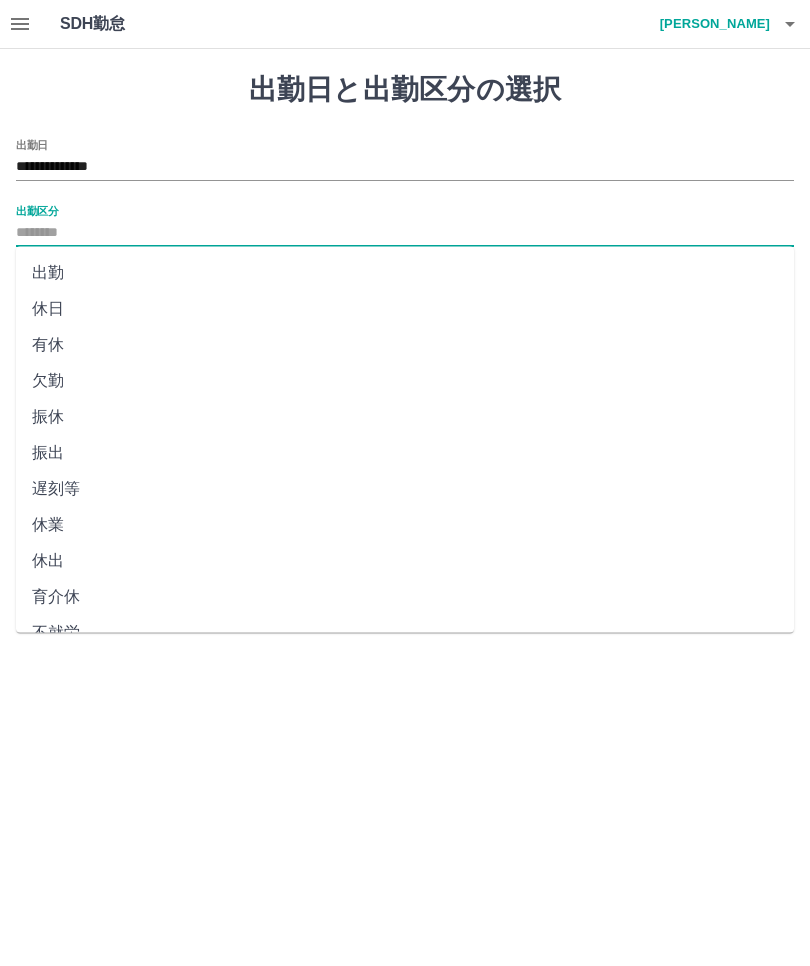 click on "休日" at bounding box center [405, 309] 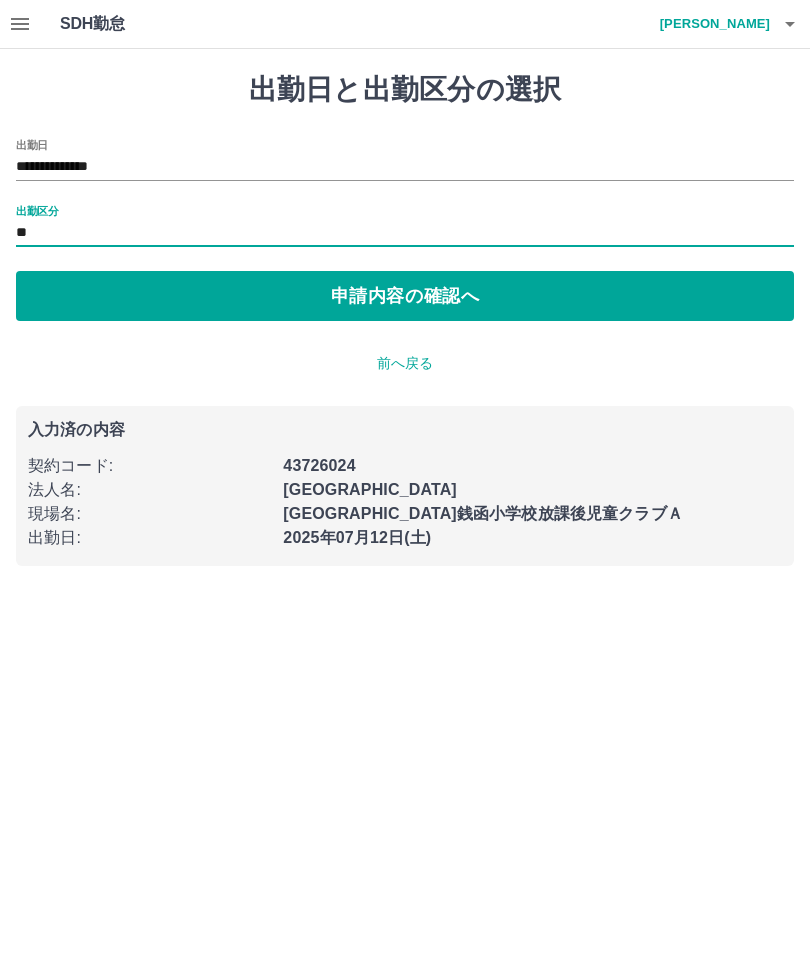type on "**" 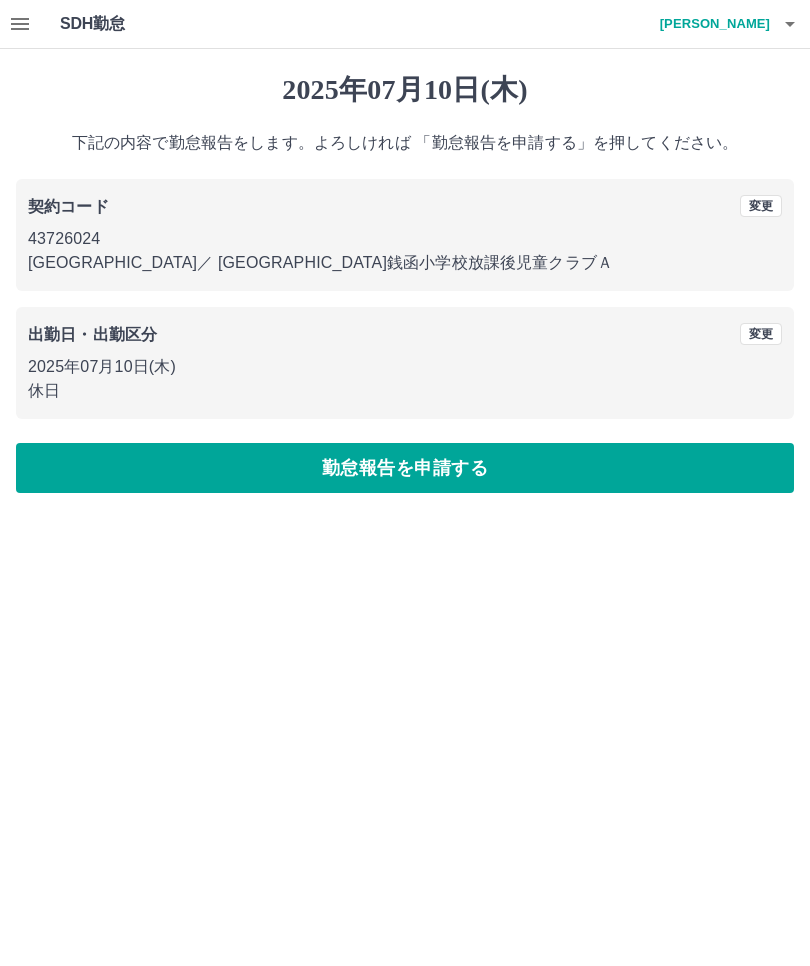 click on "勤怠報告を申請する" at bounding box center (405, 468) 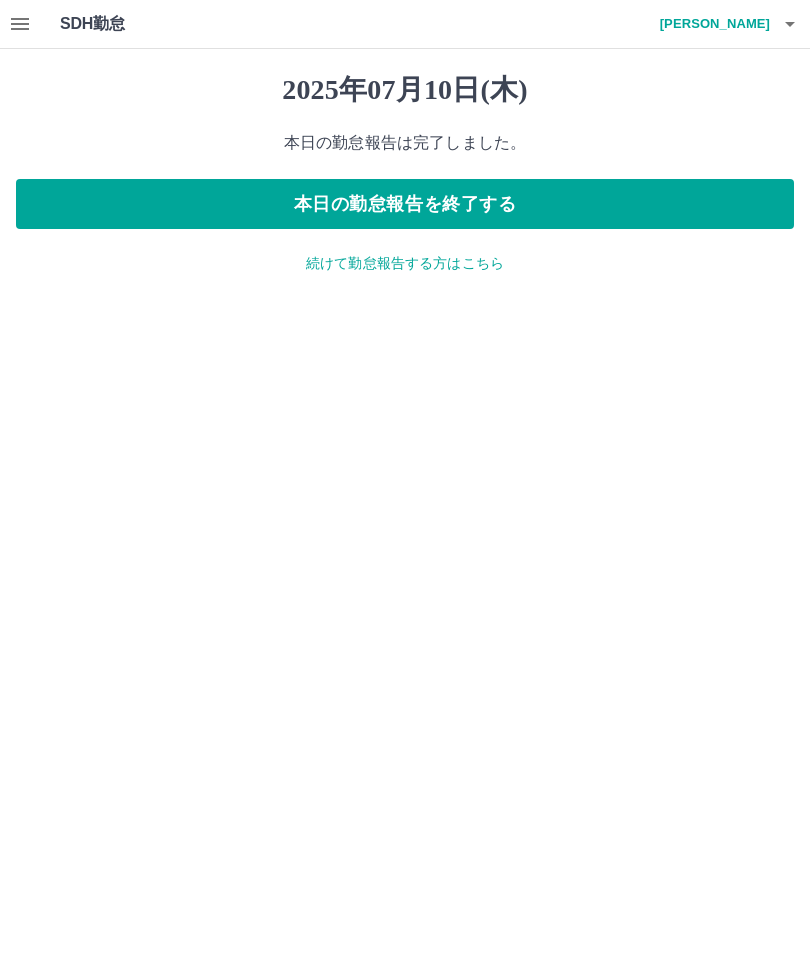 click on "続けて勤怠報告する方はこちら" at bounding box center (405, 263) 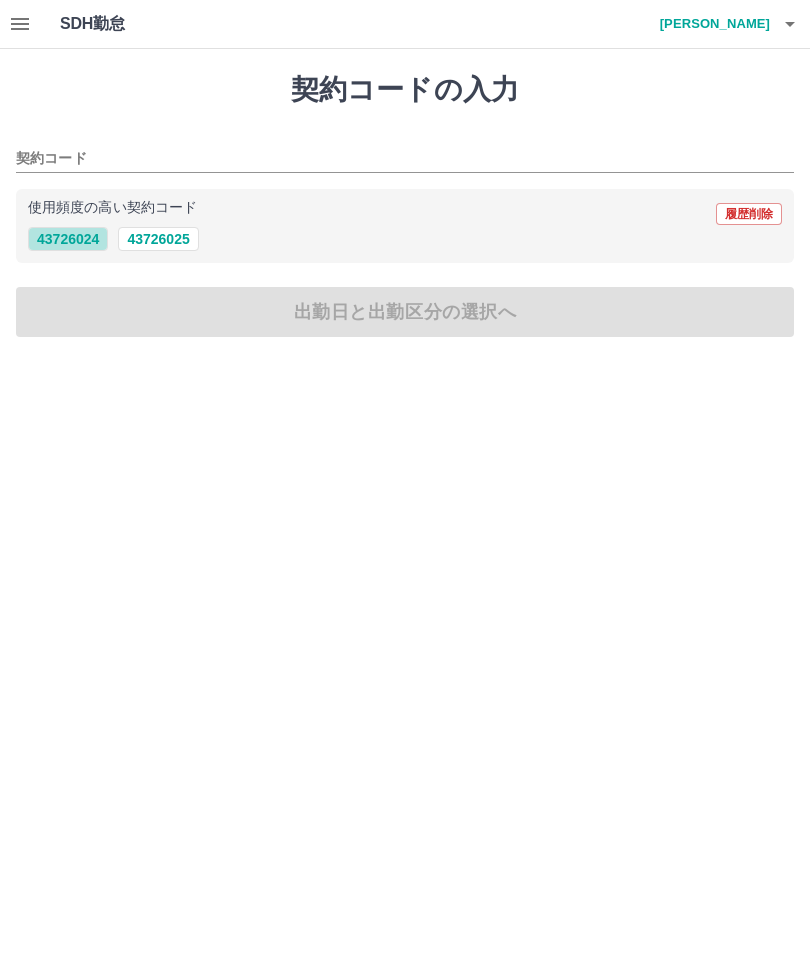 click on "43726024" at bounding box center [68, 239] 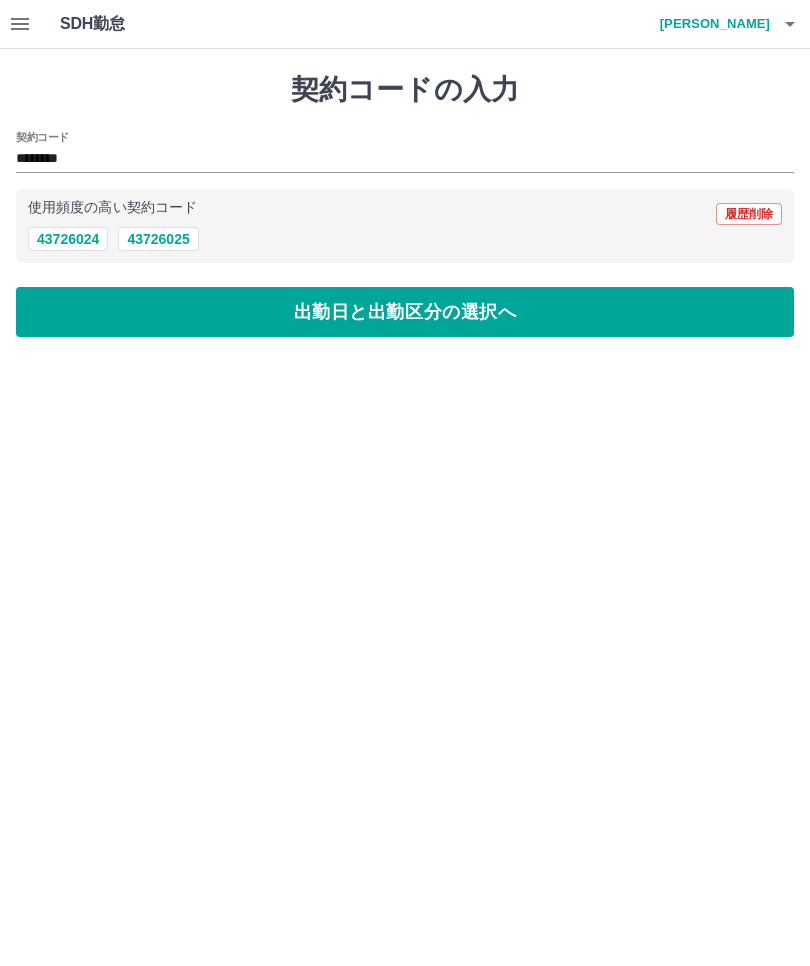 click on "出勤日と出勤区分の選択へ" at bounding box center (405, 312) 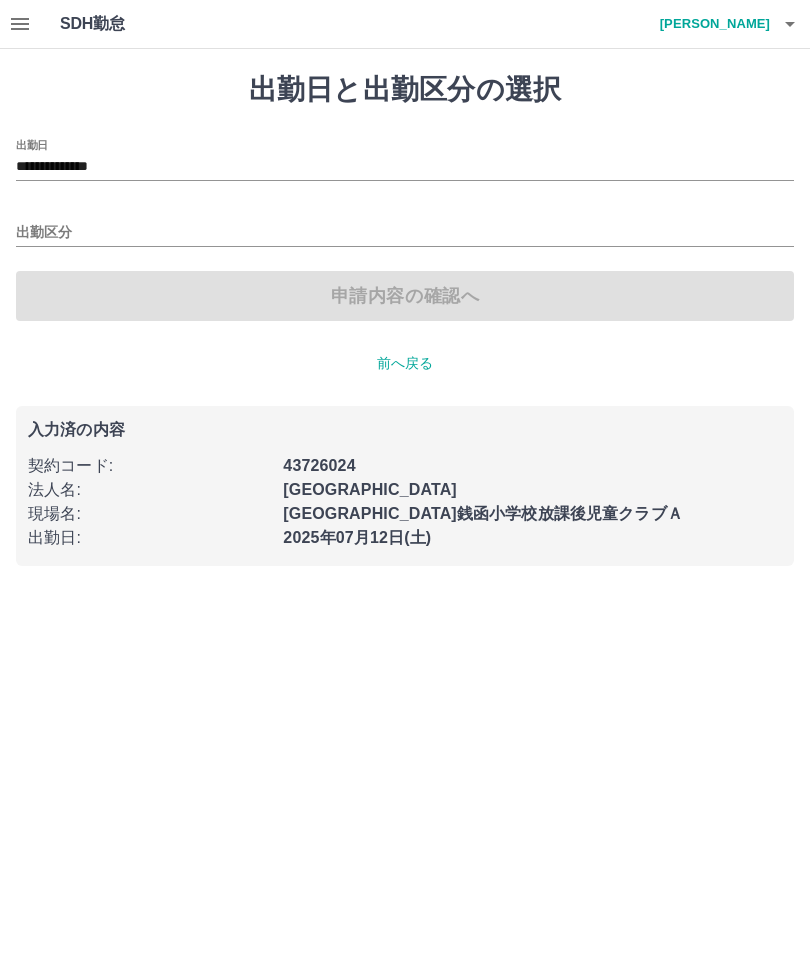 click on "**********" at bounding box center [405, 167] 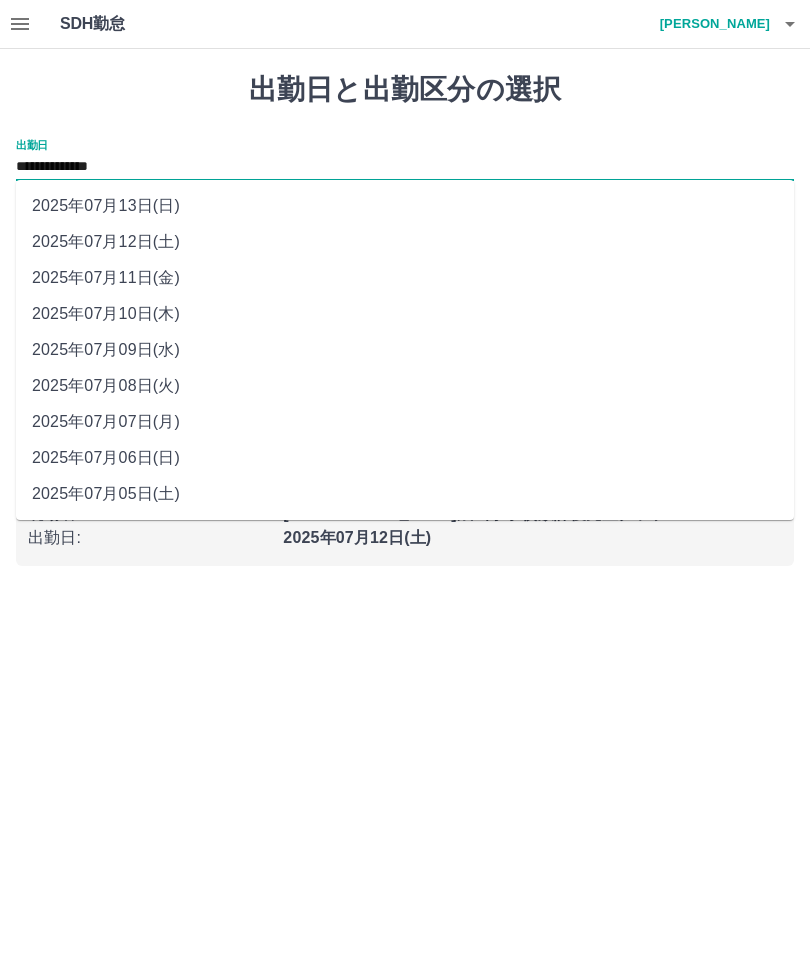 click on "2025年07月11日(金)" at bounding box center [405, 278] 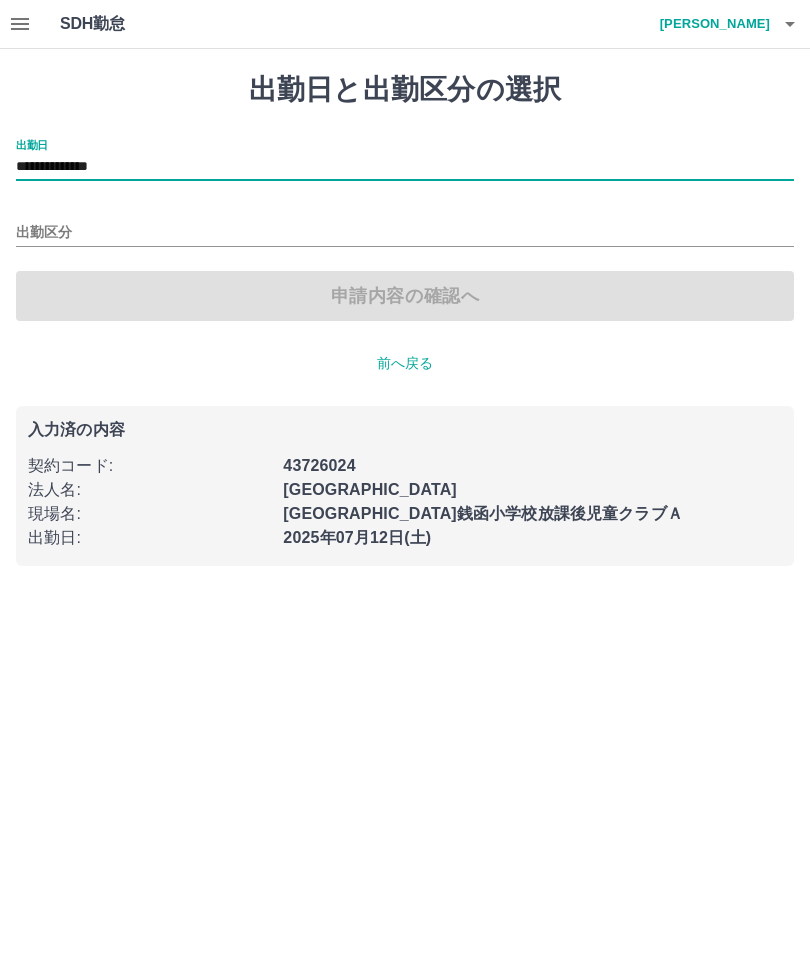 click on "出勤区分" at bounding box center [405, 233] 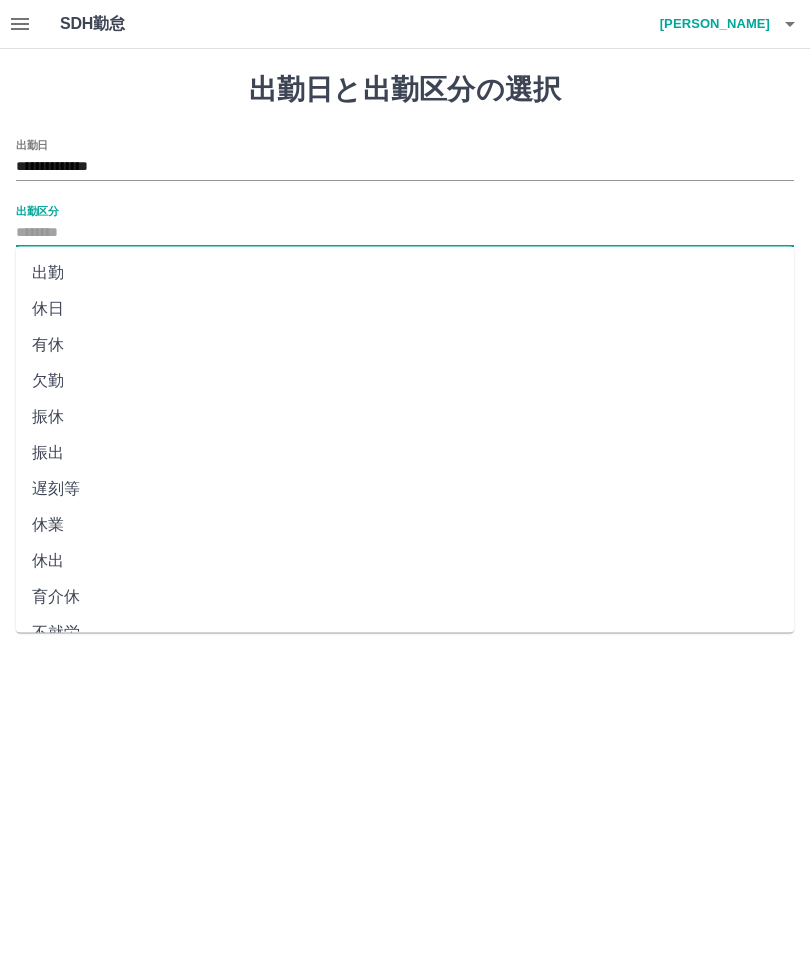 click on "休日" at bounding box center [405, 309] 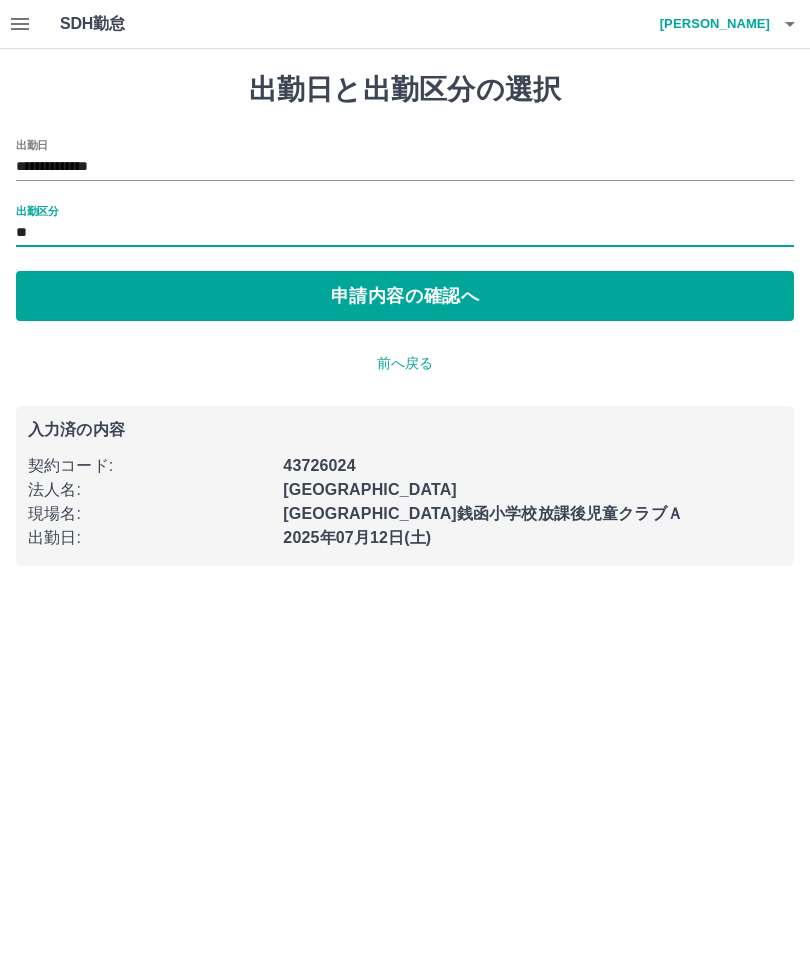 type on "**" 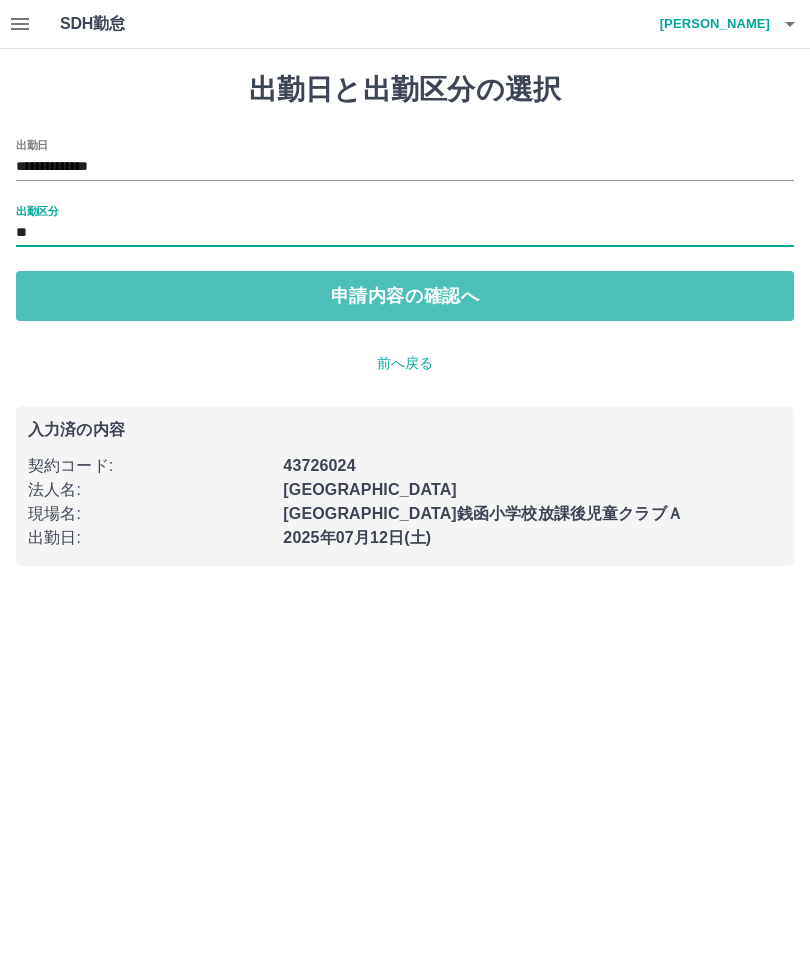 click on "申請内容の確認へ" at bounding box center [405, 296] 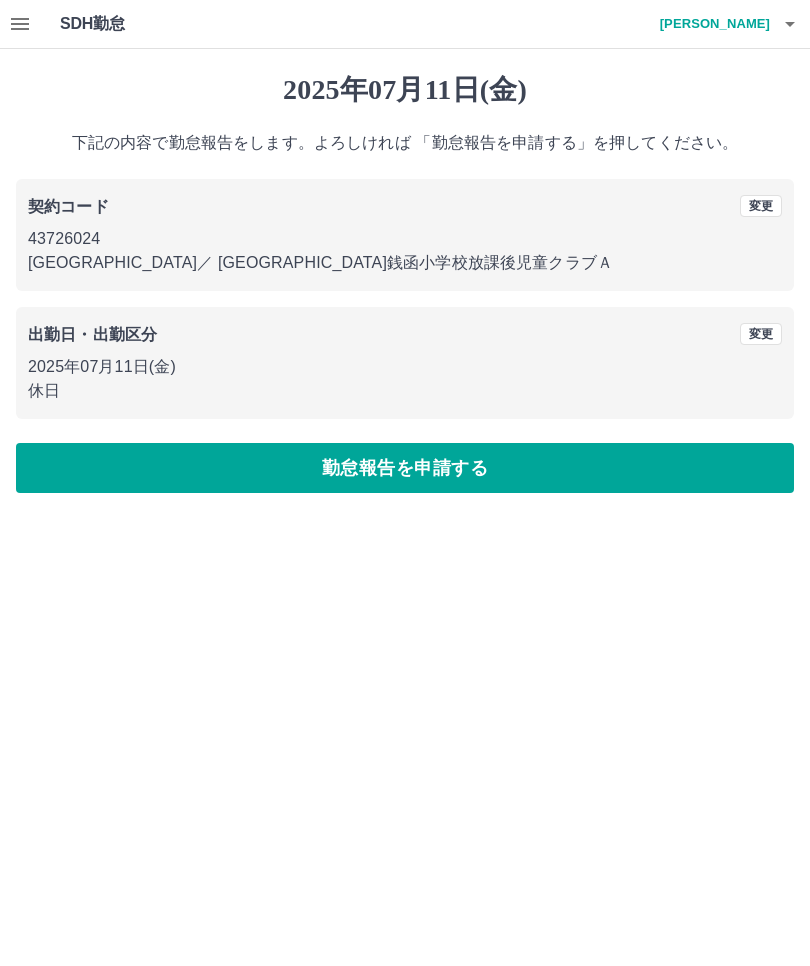click on "勤怠報告を申請する" at bounding box center [405, 468] 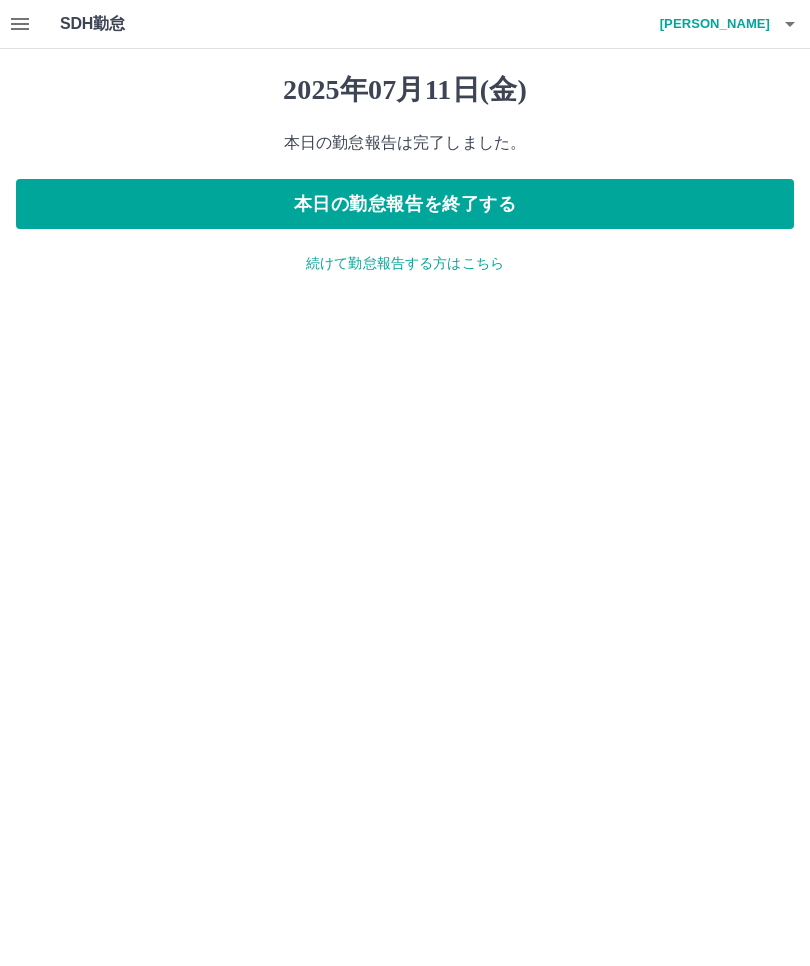 click on "続けて勤怠報告する方はこちら" at bounding box center (405, 263) 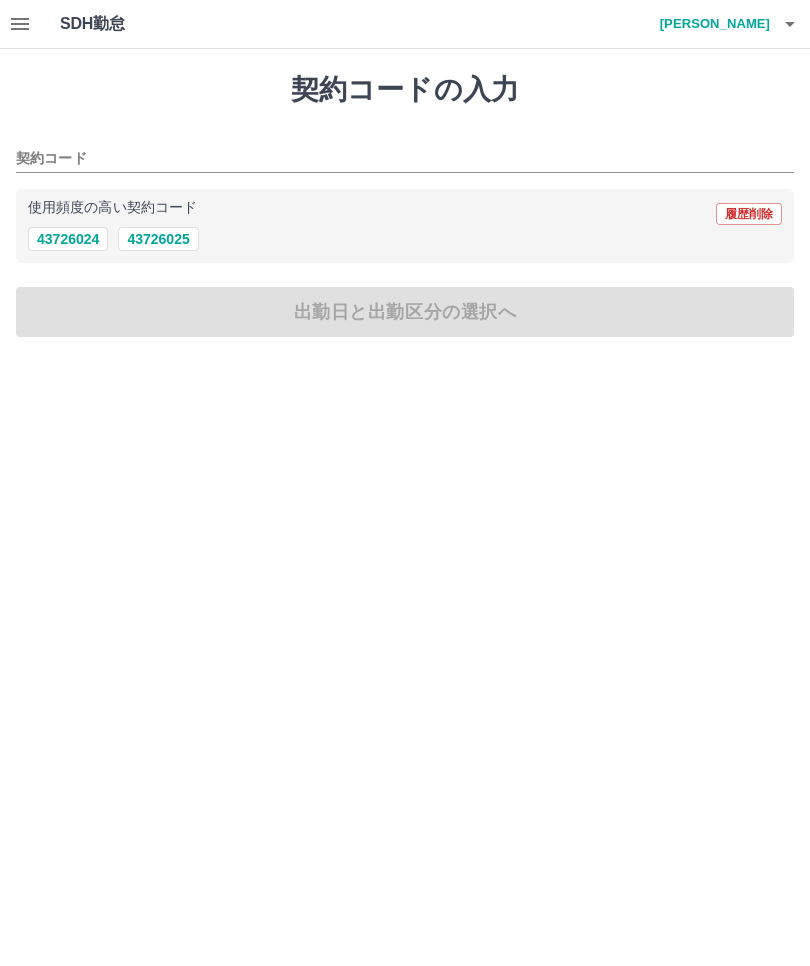 click on "43726024" at bounding box center [68, 239] 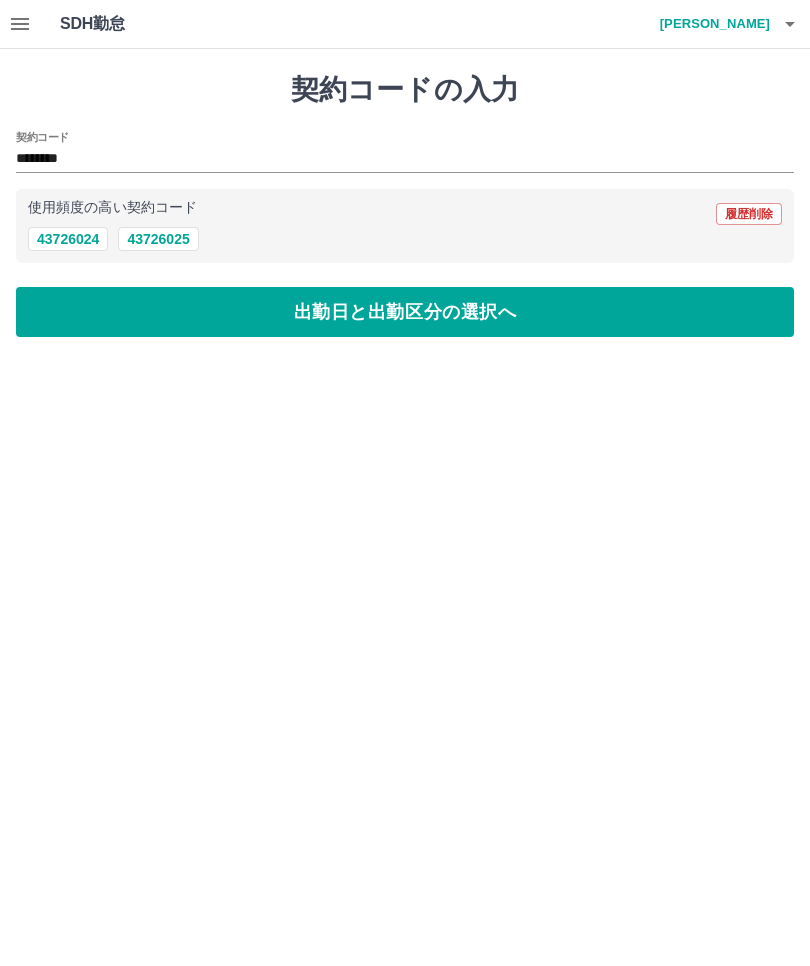 click on "出勤日と出勤区分の選択へ" at bounding box center [405, 312] 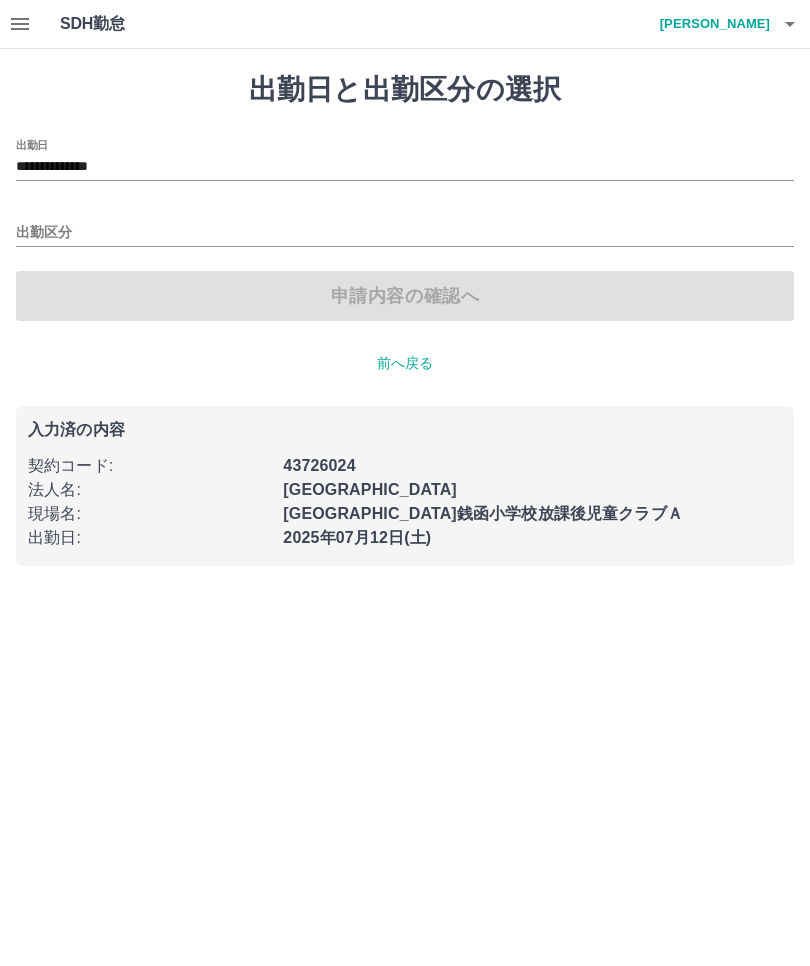 click on "**********" at bounding box center (405, 319) 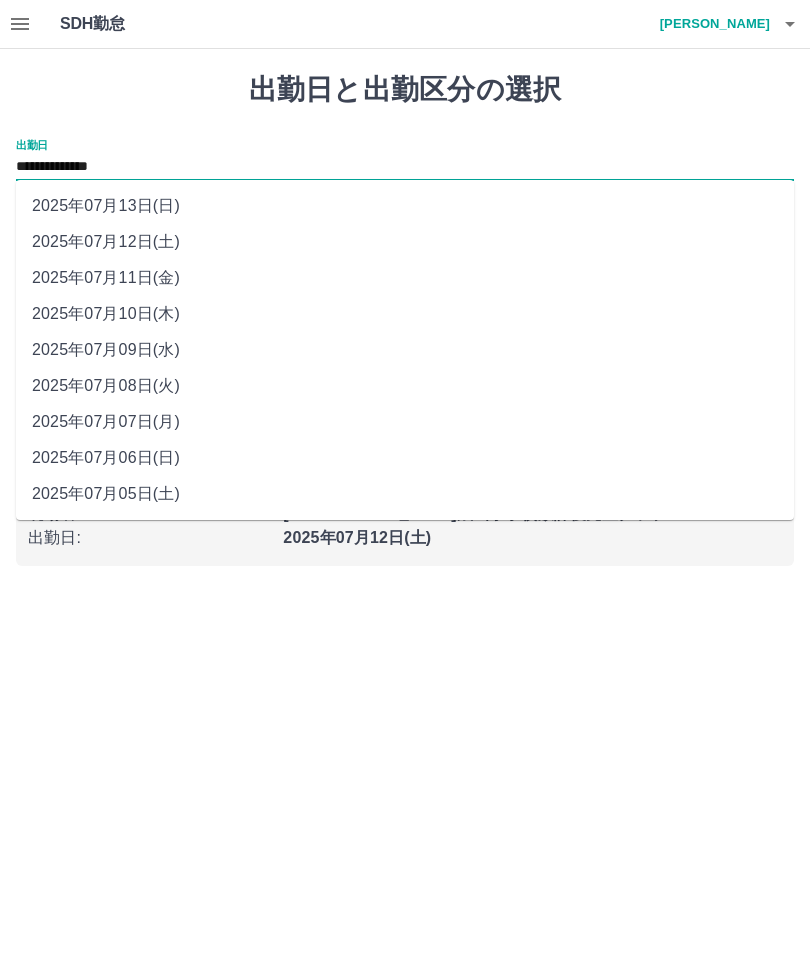 click on "2025年07月13日(日)" at bounding box center (405, 206) 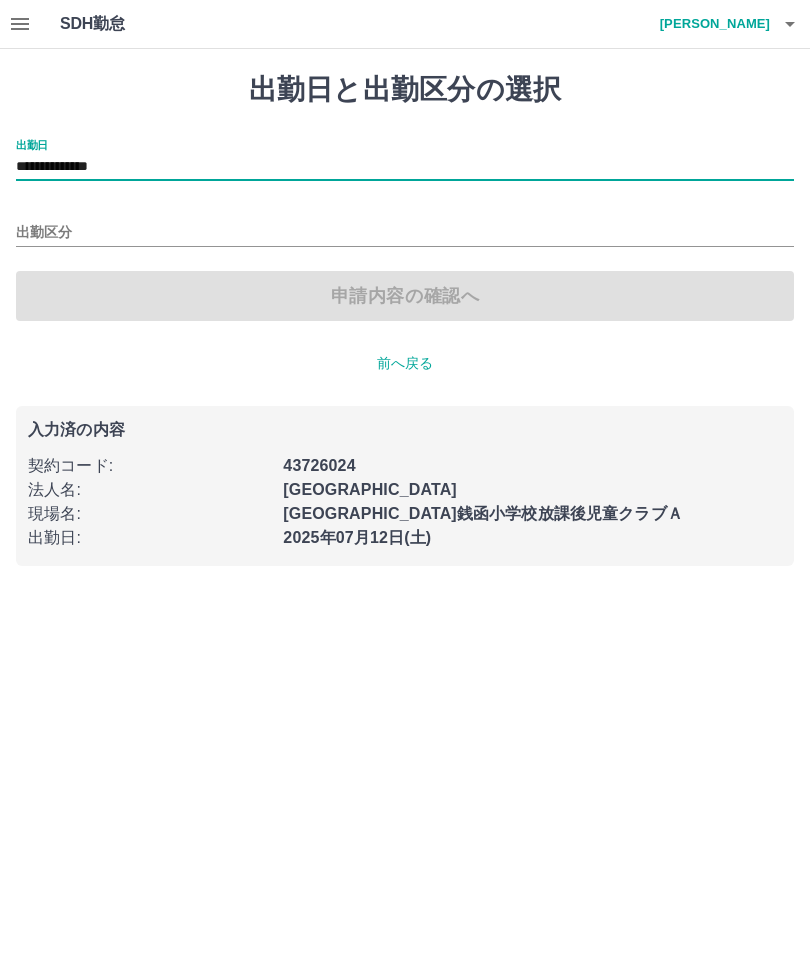 click on "出勤区分" at bounding box center [405, 233] 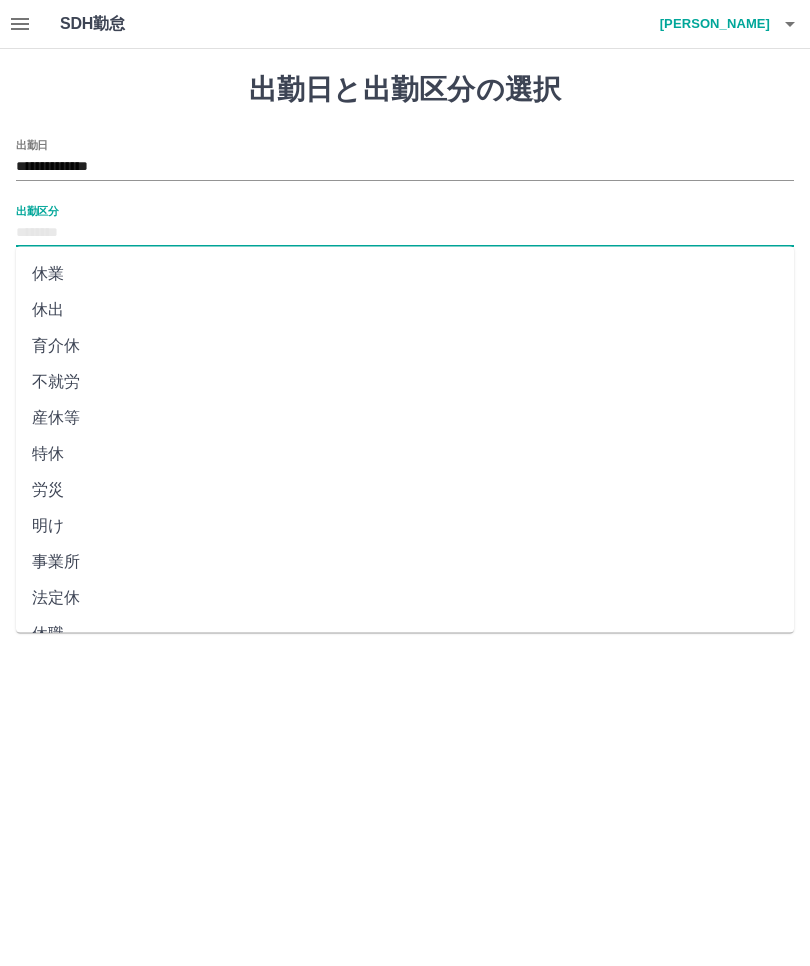 scroll, scrollTop: 250, scrollLeft: 0, axis: vertical 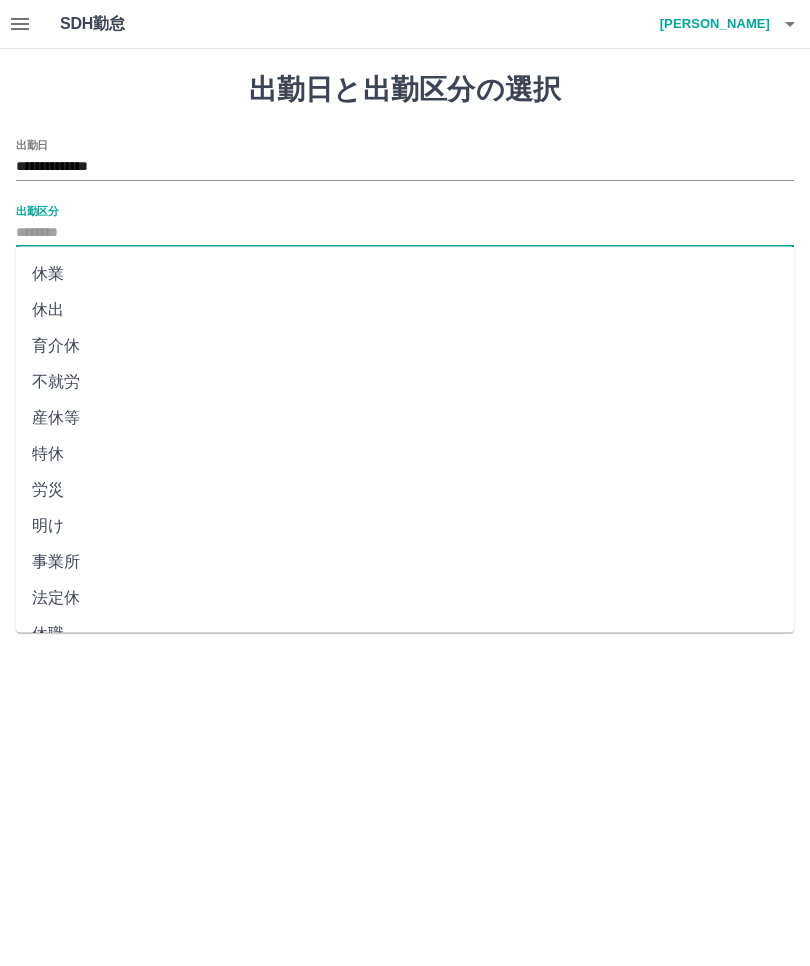 click on "法定休" at bounding box center (405, 599) 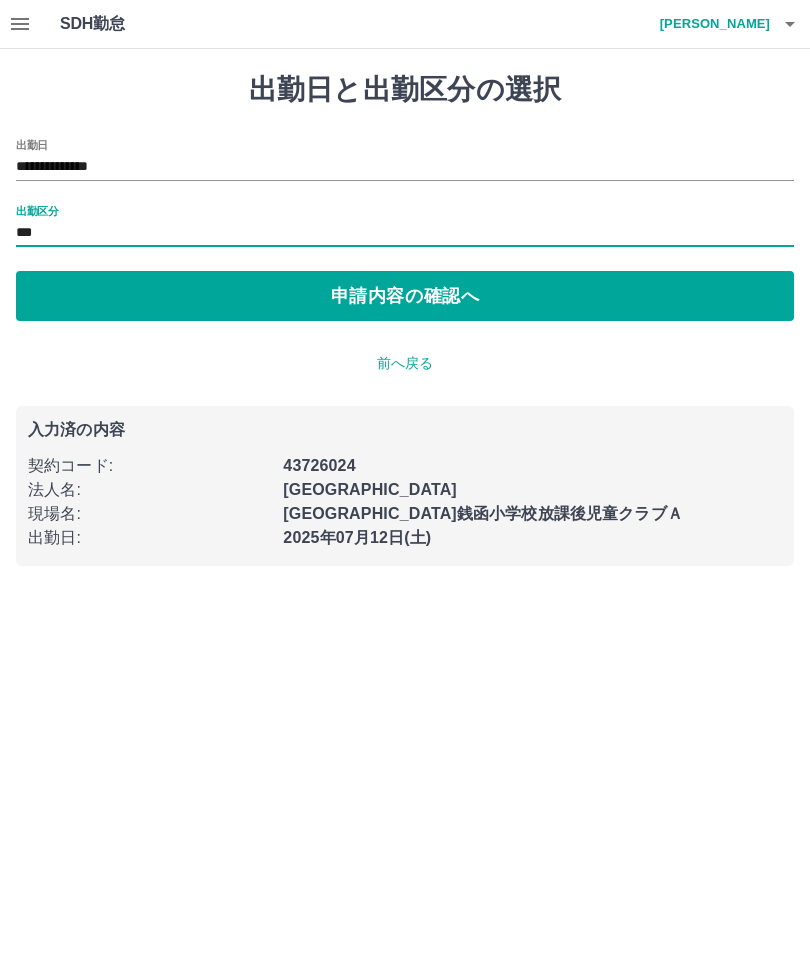 click on "申請内容の確認へ" at bounding box center [405, 296] 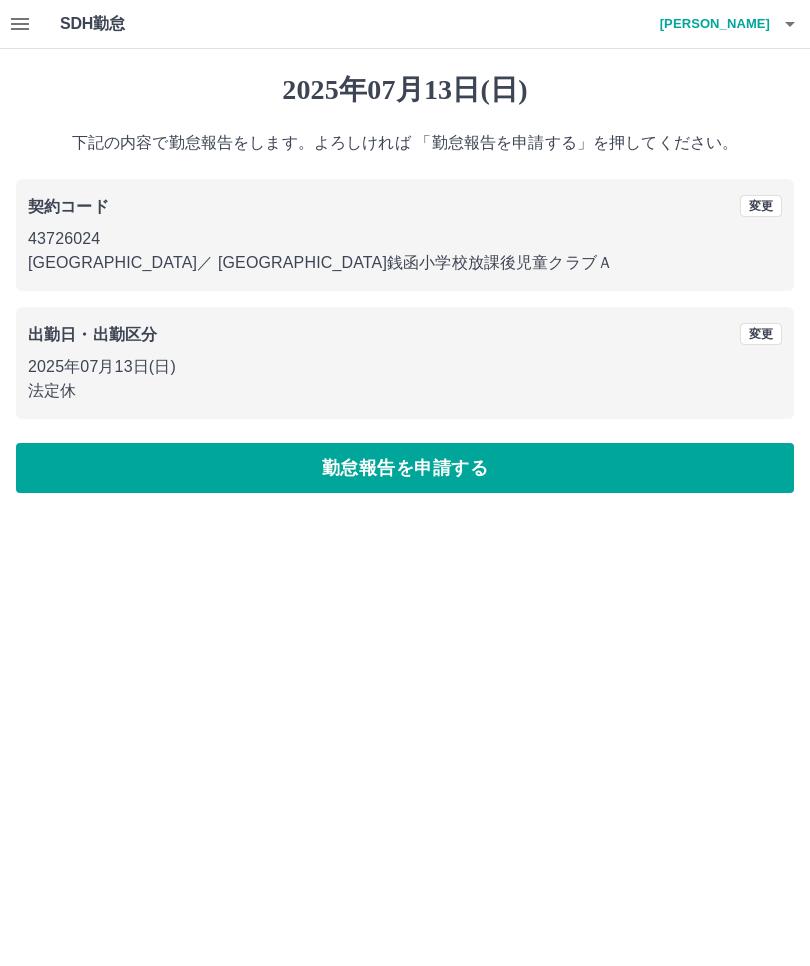 click on "勤怠報告を申請する" at bounding box center [405, 468] 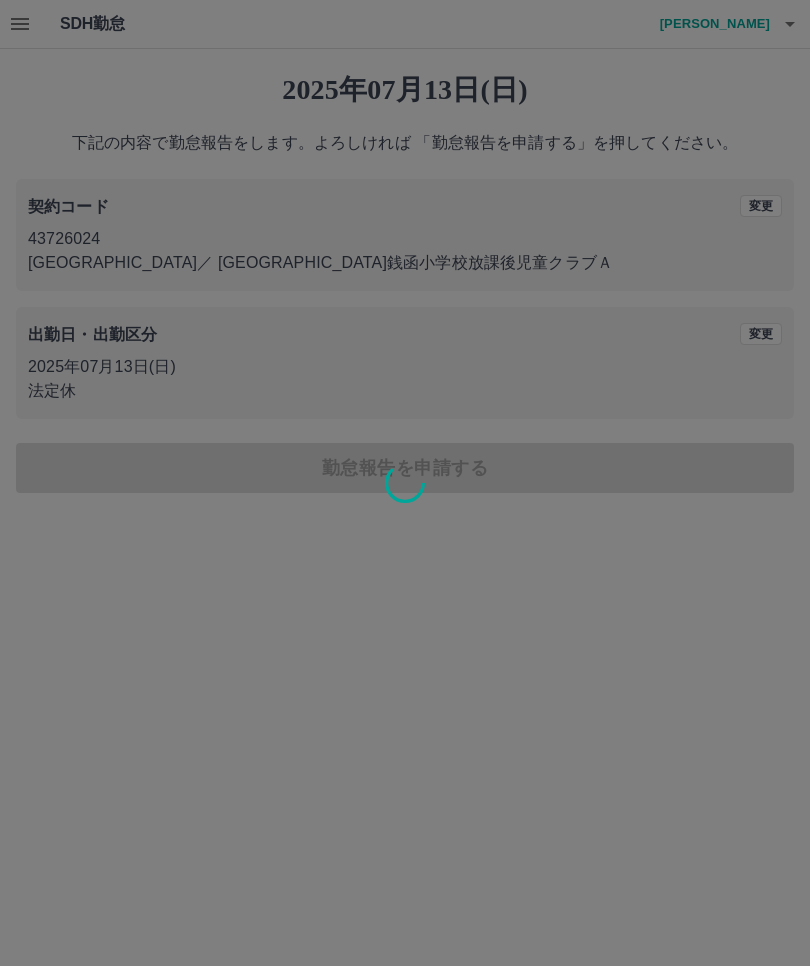 click at bounding box center [405, 483] 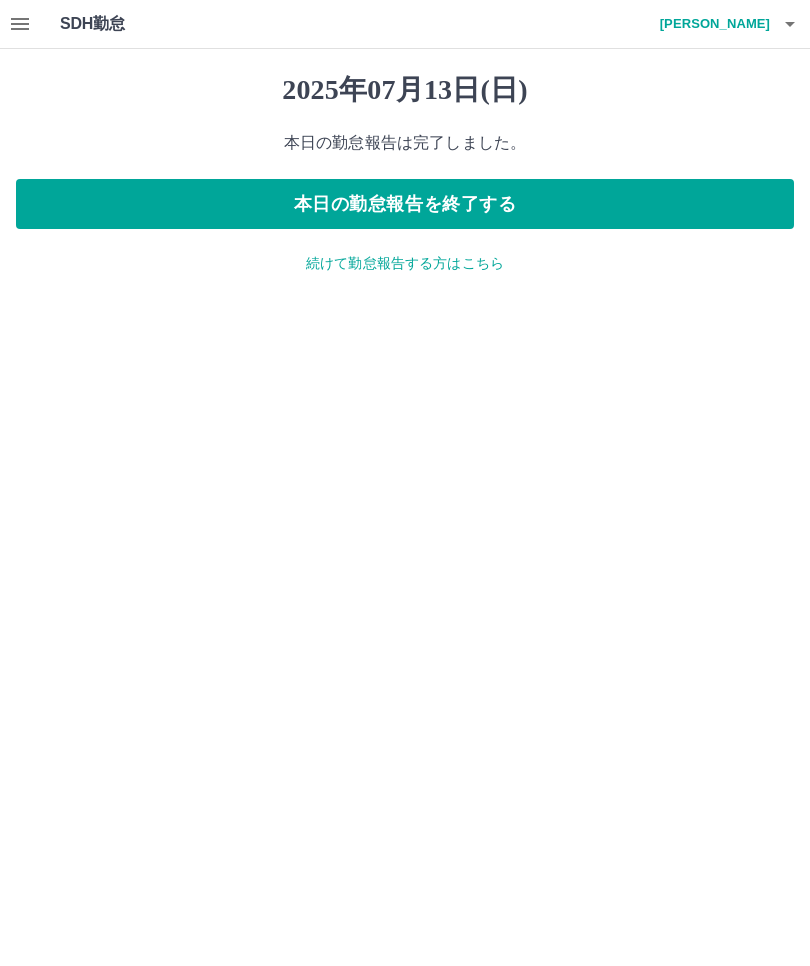 click on "本日の勤怠報告を終了する" at bounding box center (405, 204) 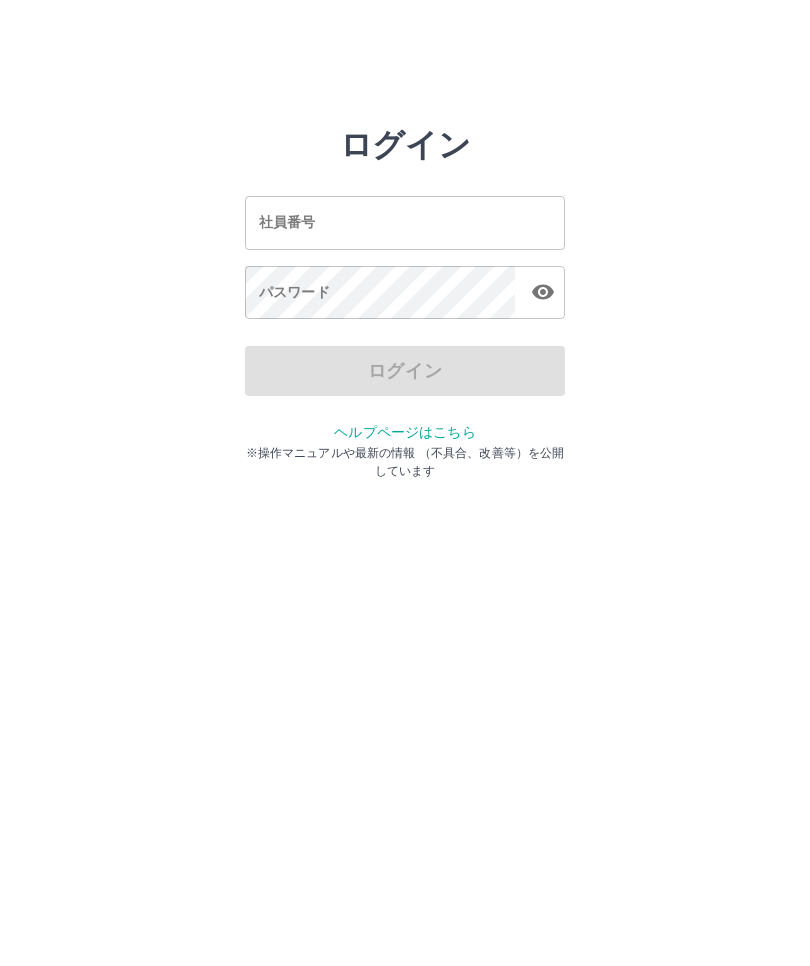scroll, scrollTop: 0, scrollLeft: 0, axis: both 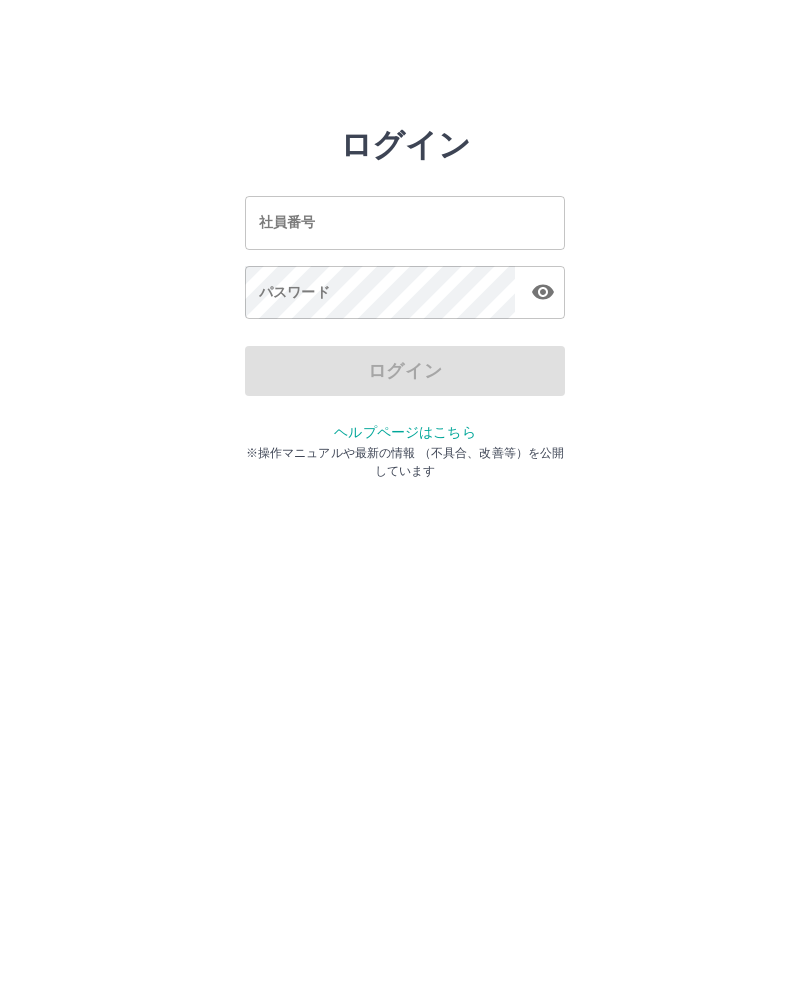 click on "社員番号" at bounding box center (405, 222) 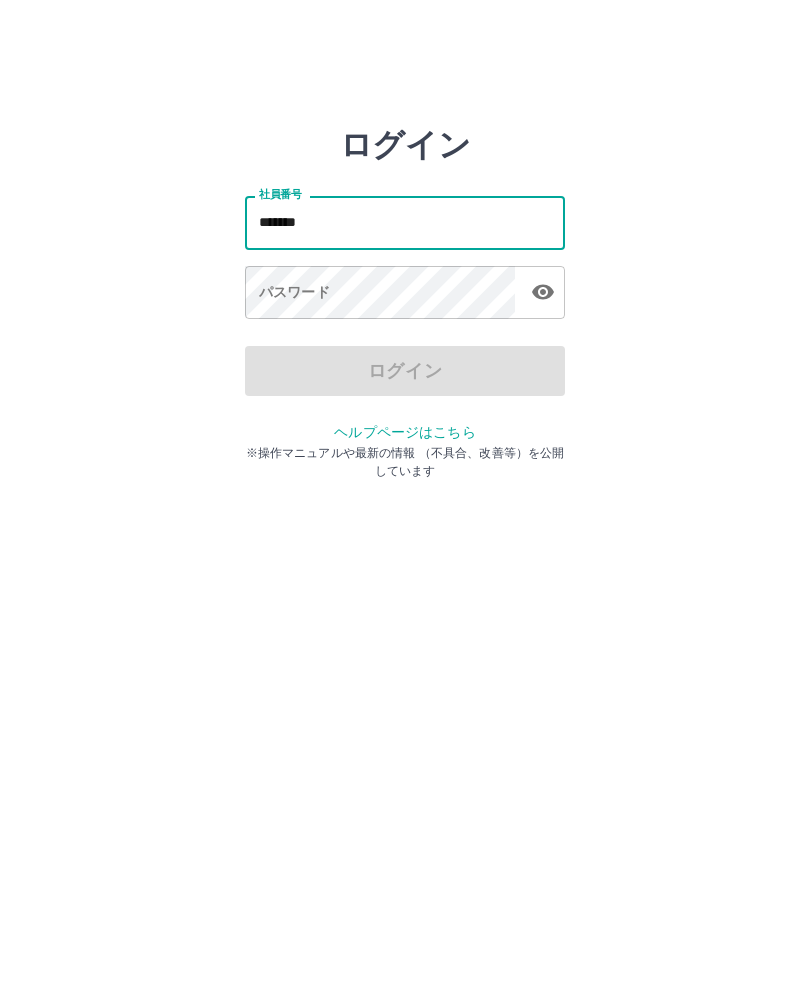 type on "*******" 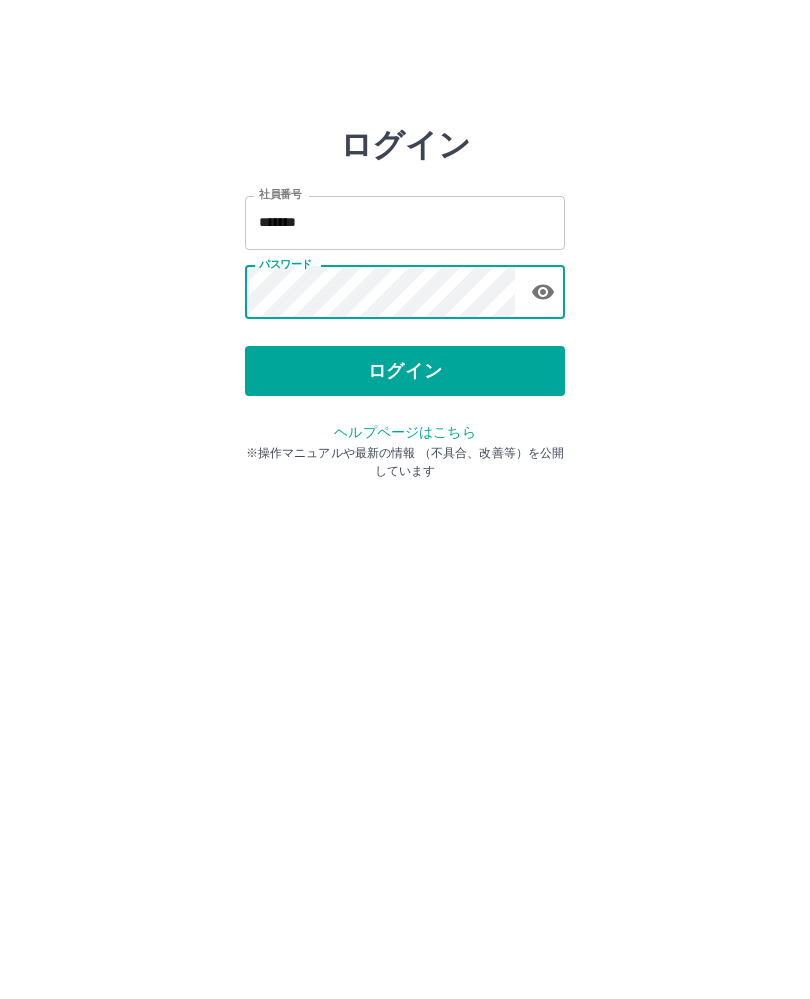 click on "ログイン" at bounding box center (405, 371) 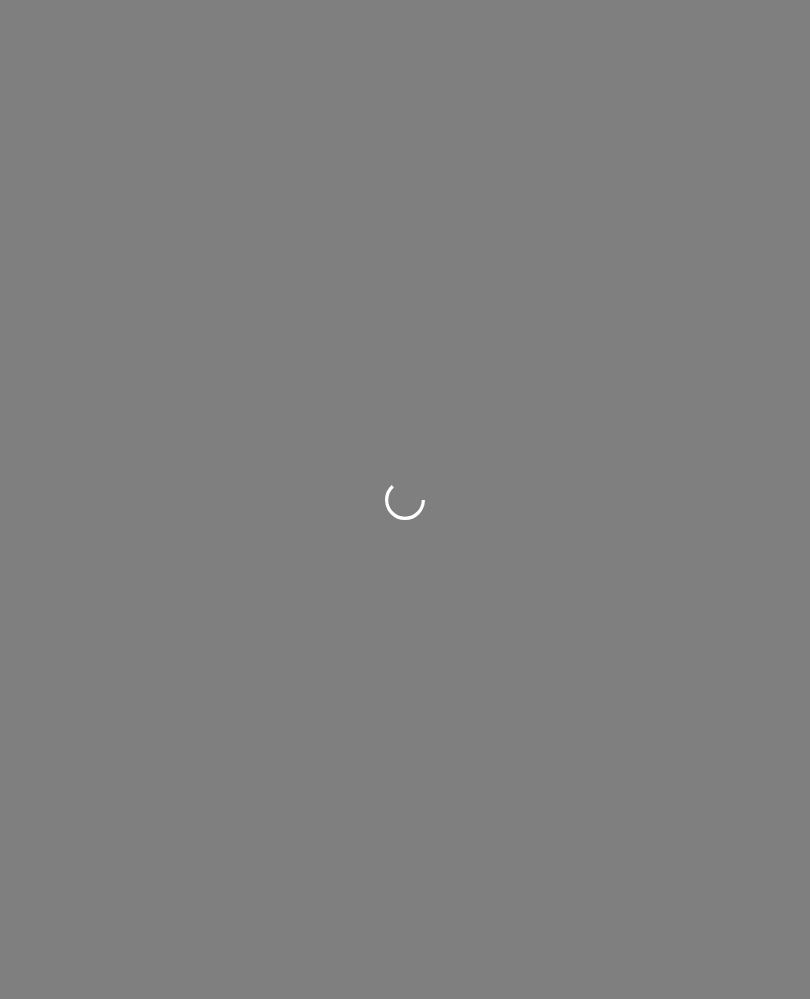 scroll, scrollTop: 0, scrollLeft: 0, axis: both 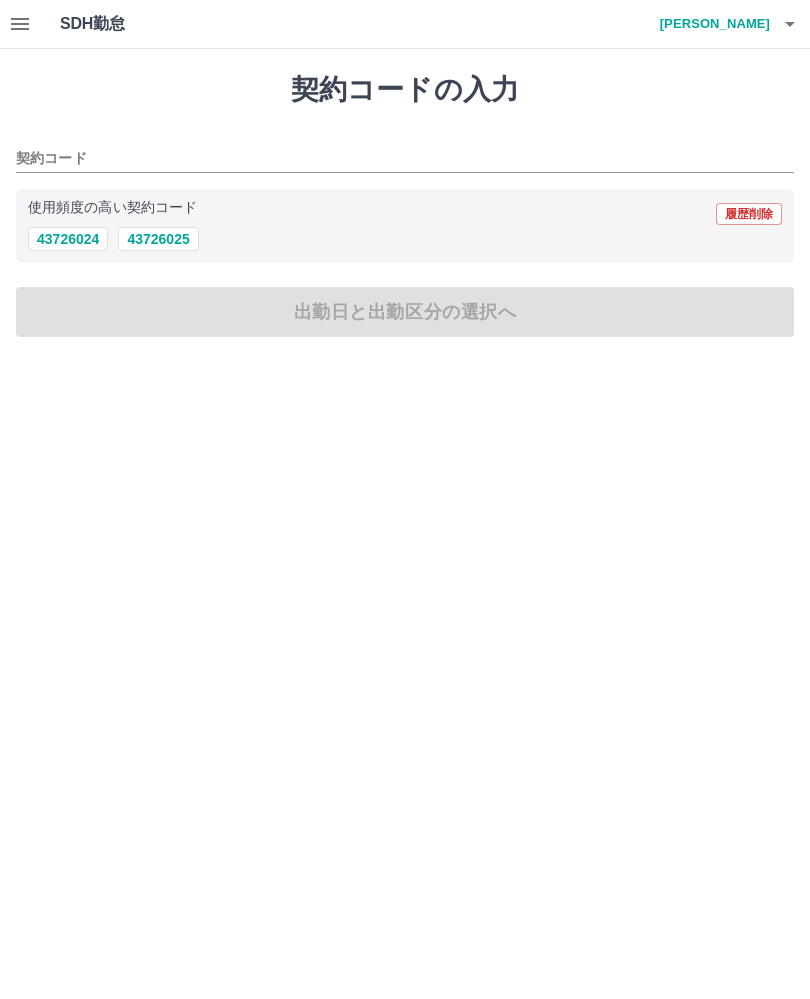 click on "43726024" at bounding box center [68, 239] 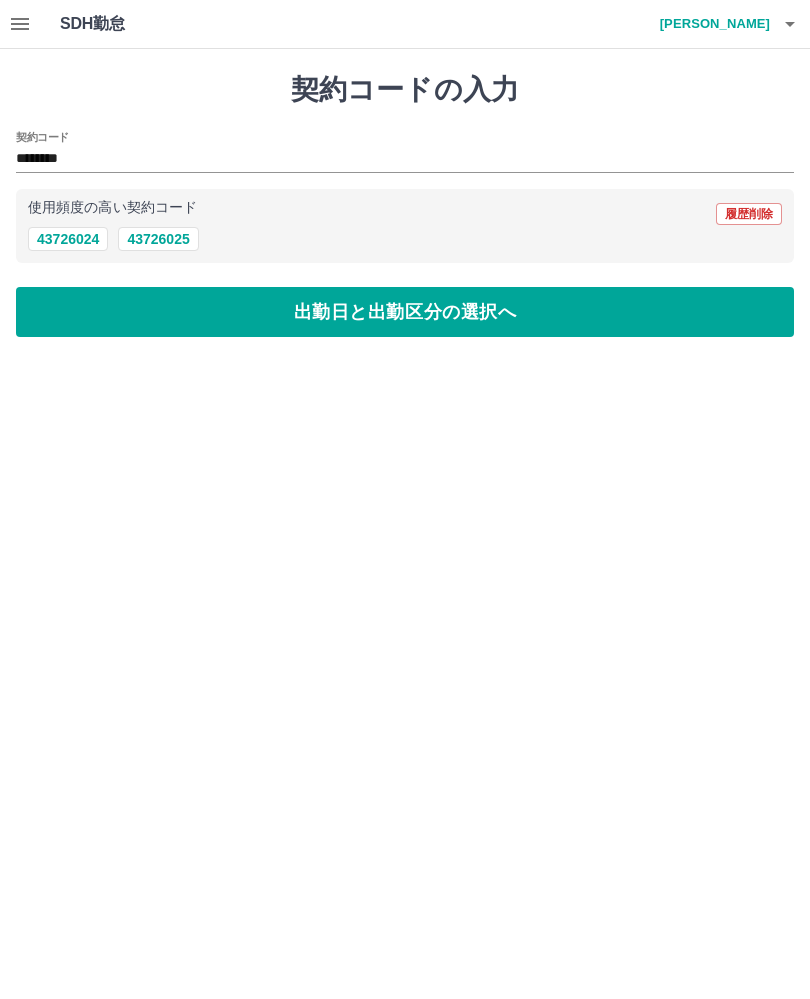 click 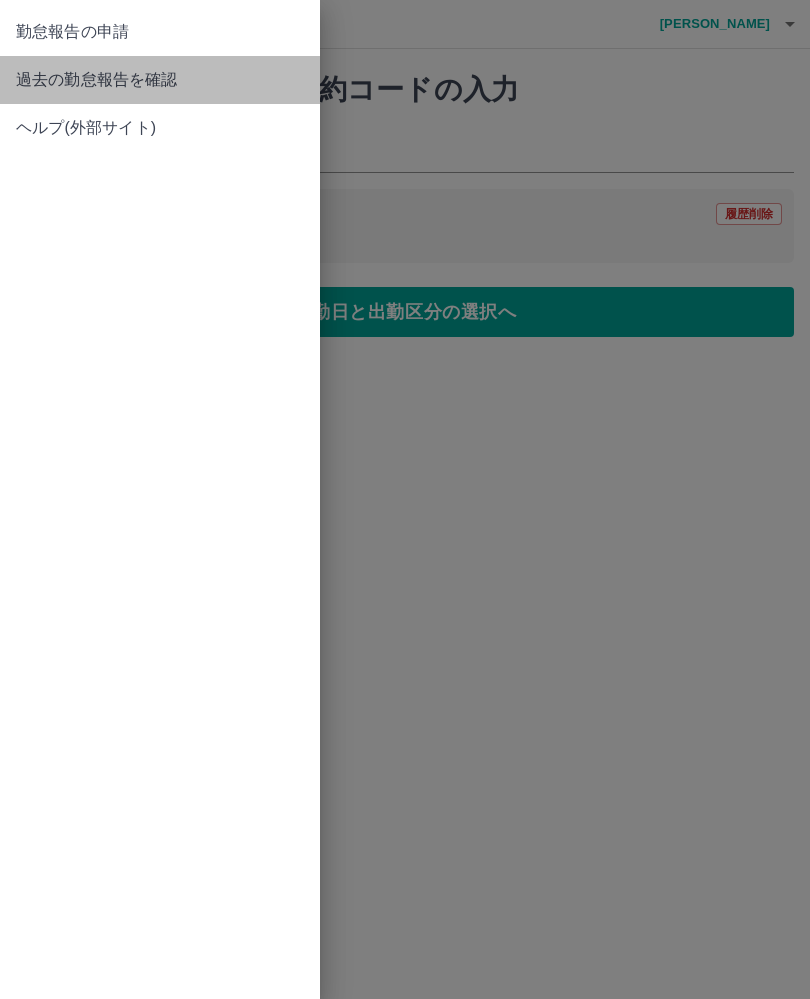 click on "過去の勤怠報告を確認" at bounding box center [160, 80] 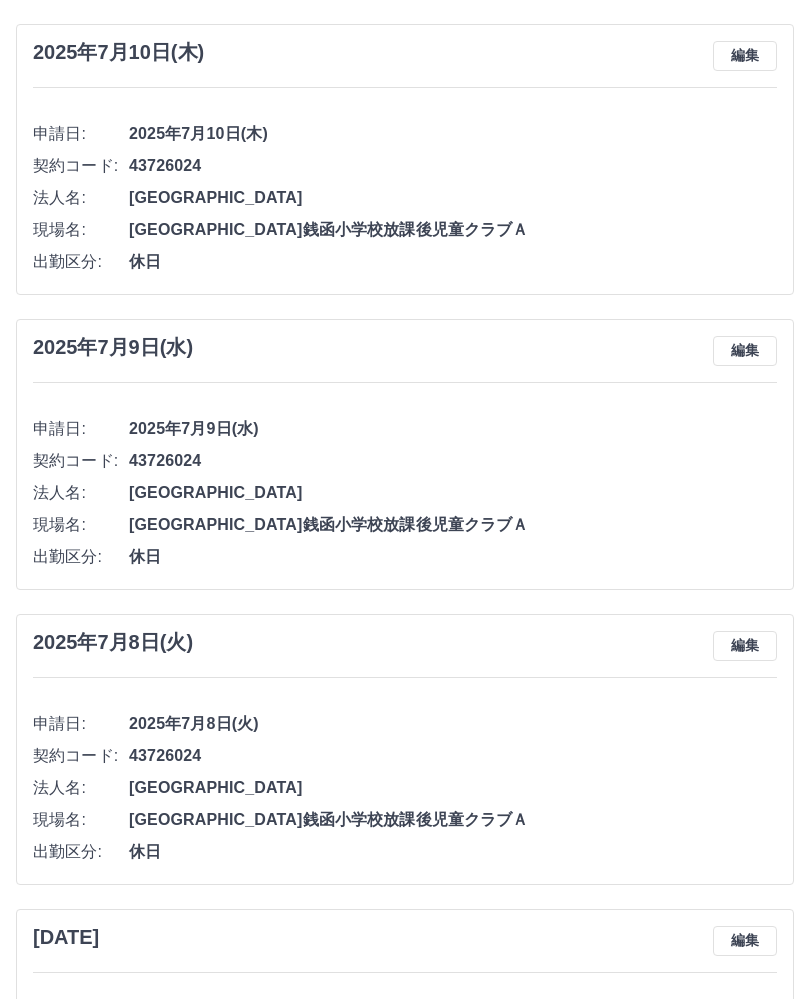 scroll, scrollTop: 1173, scrollLeft: 0, axis: vertical 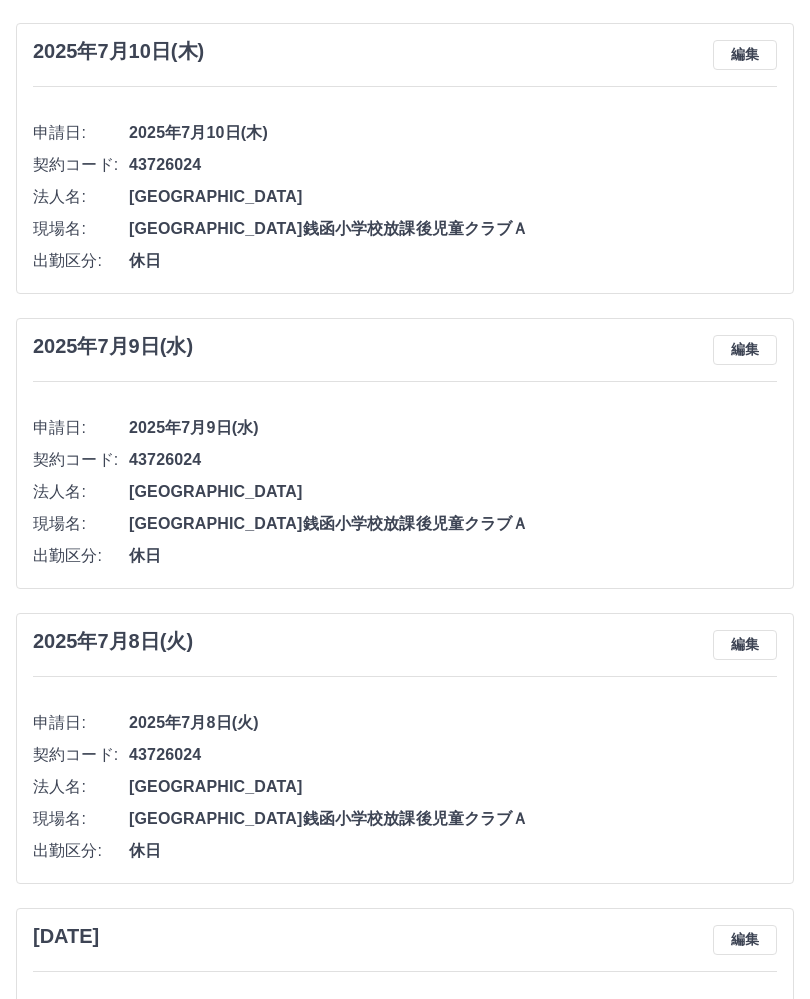 click on "[DATE] 編集" at bounding box center (405, 940) 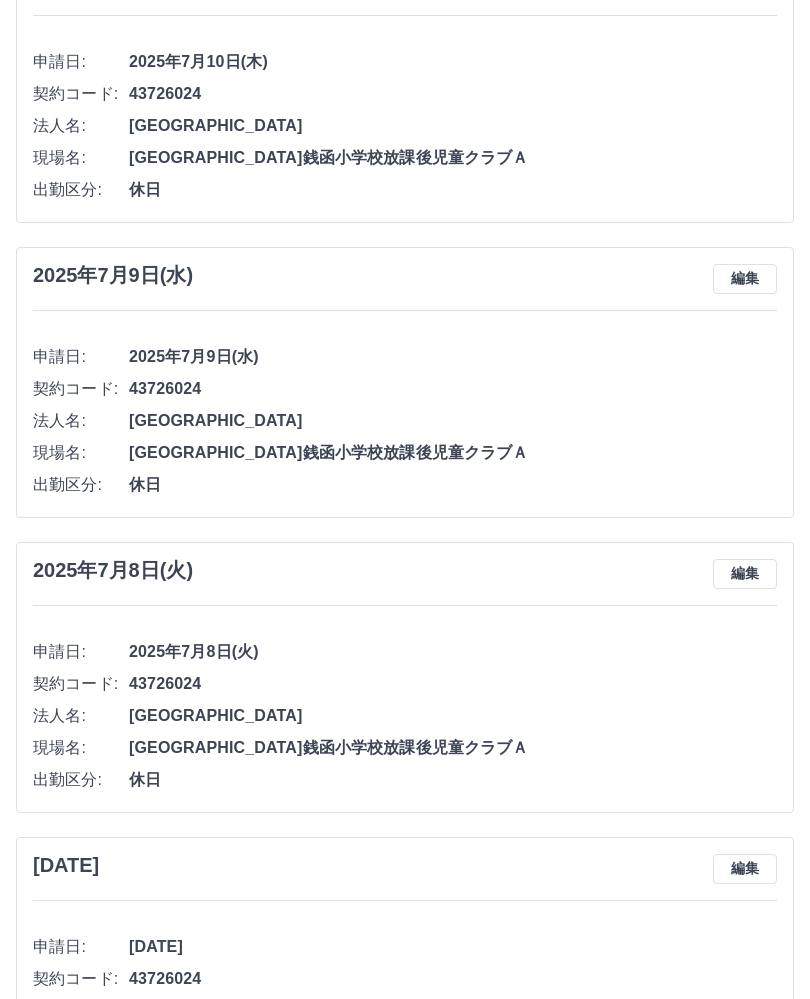 scroll, scrollTop: 1238, scrollLeft: 0, axis: vertical 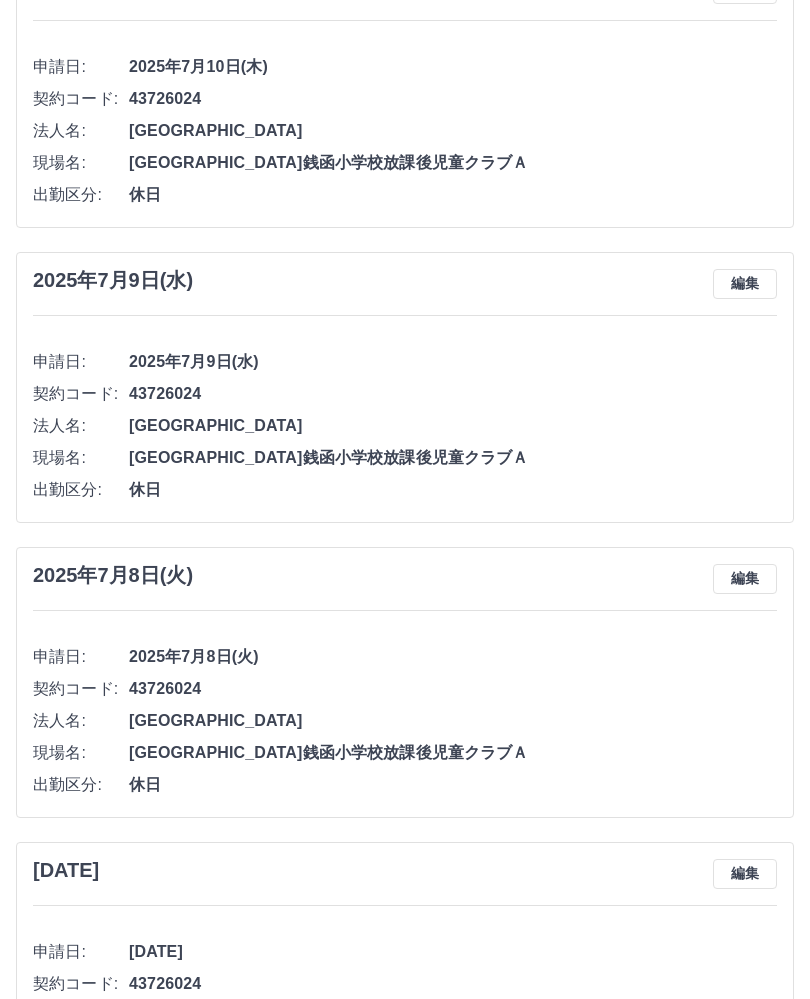 click on "出勤区分: 休日" at bounding box center [405, 786] 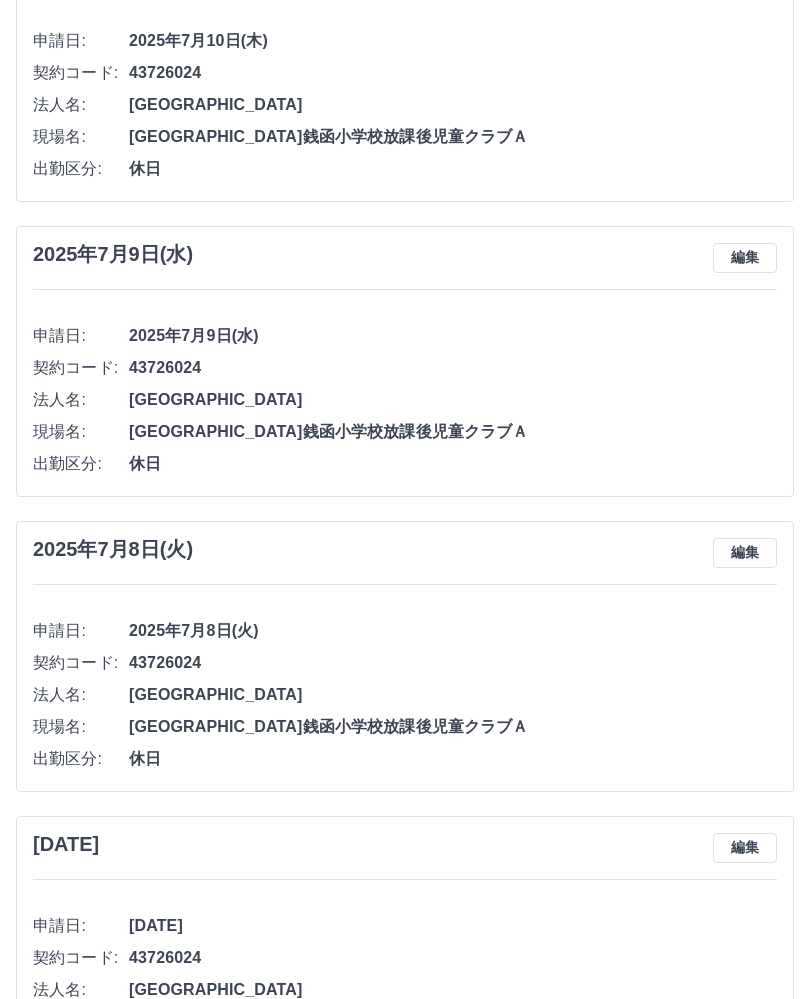scroll, scrollTop: 1252, scrollLeft: 0, axis: vertical 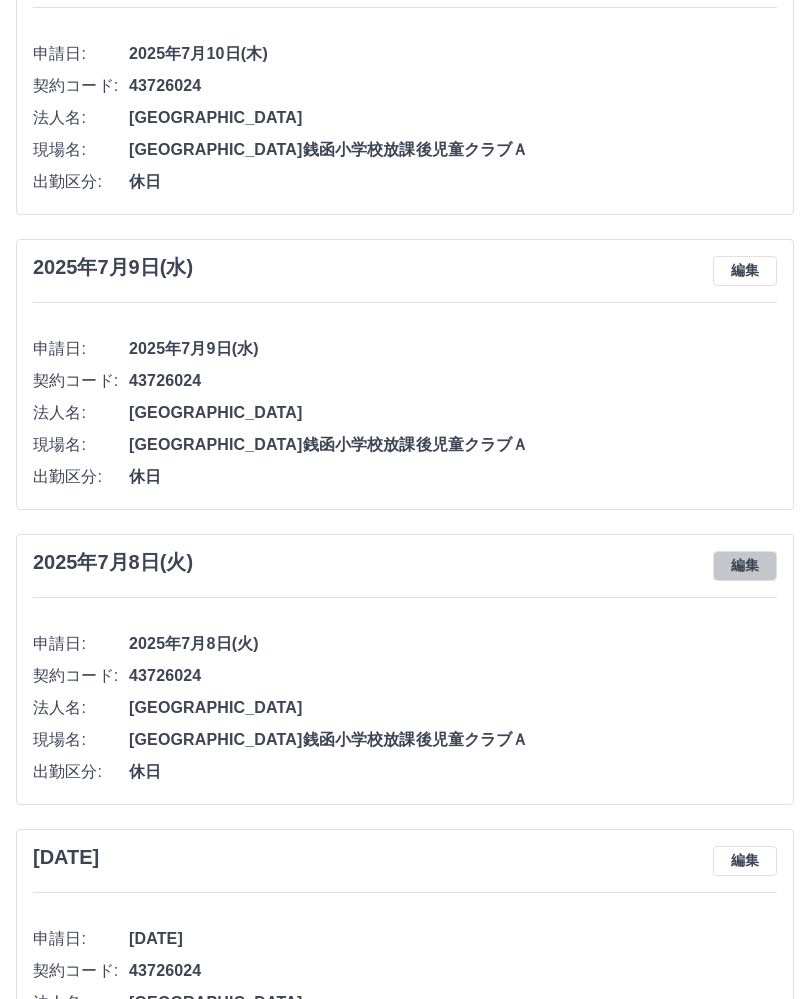 click on "編集" at bounding box center (745, 566) 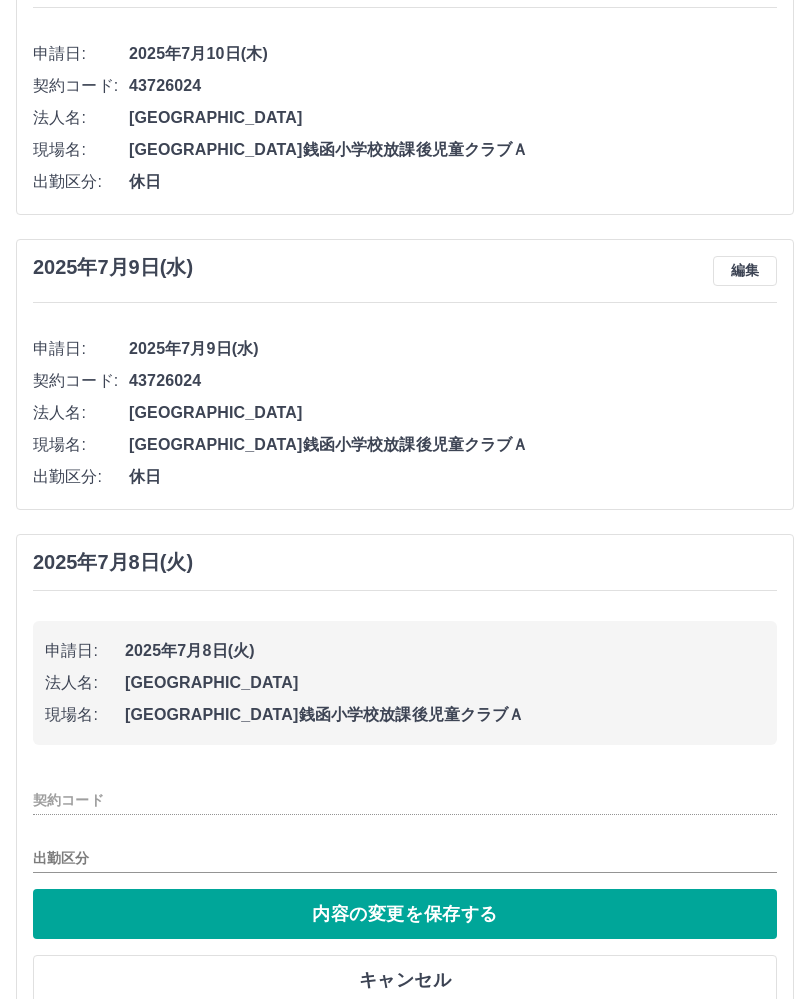 type on "********" 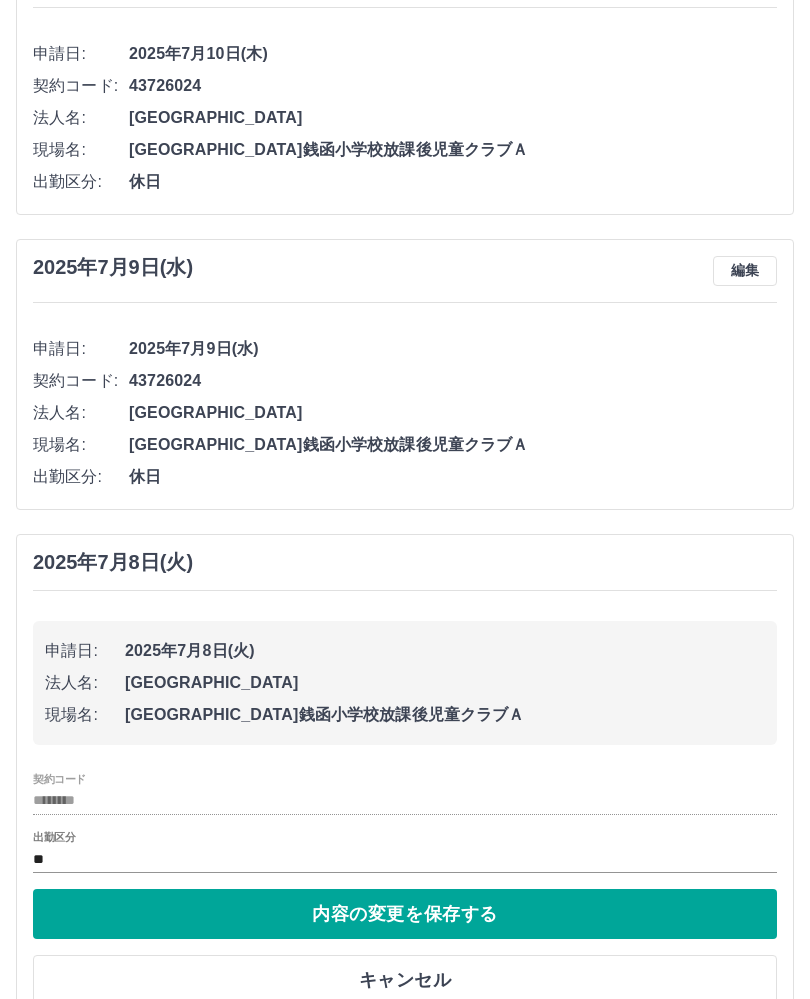 click on "キャンセル" at bounding box center (405, 980) 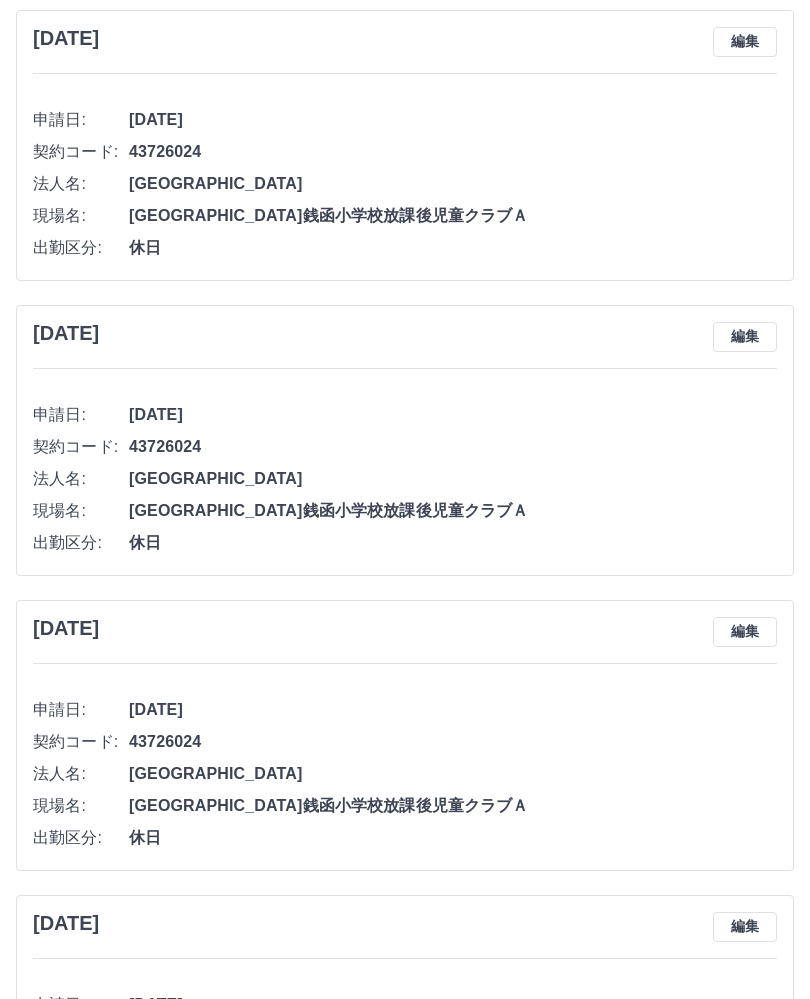 scroll, scrollTop: 2105, scrollLeft: 0, axis: vertical 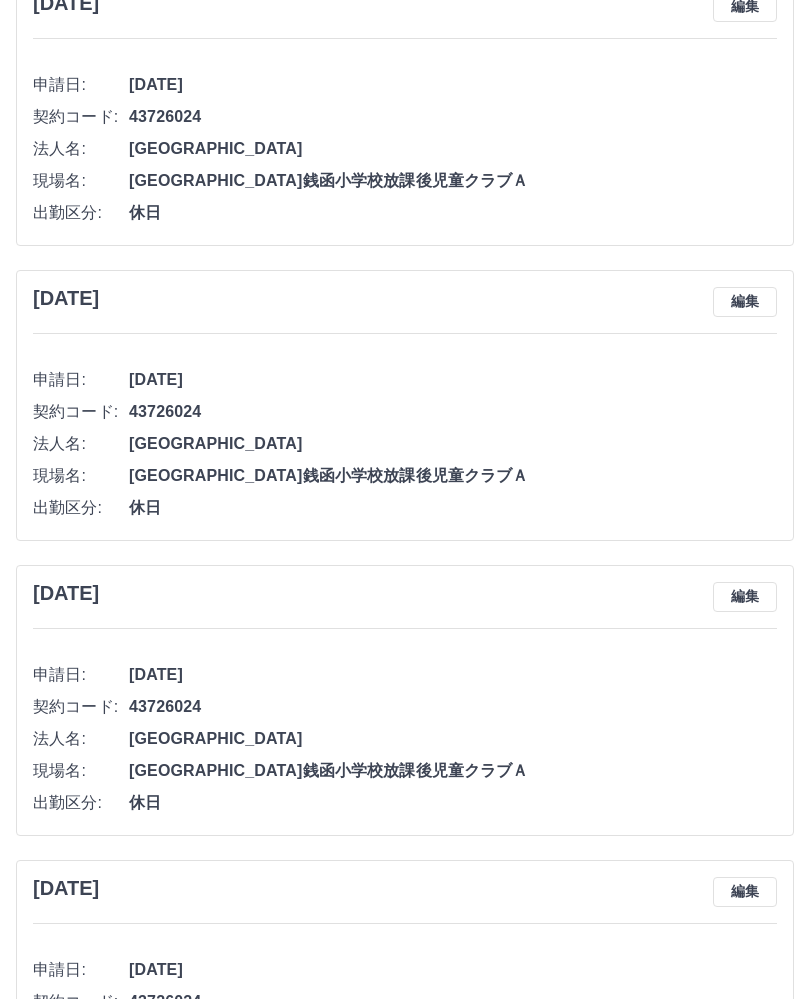 click on "契約コード: 43726024" at bounding box center [405, 1003] 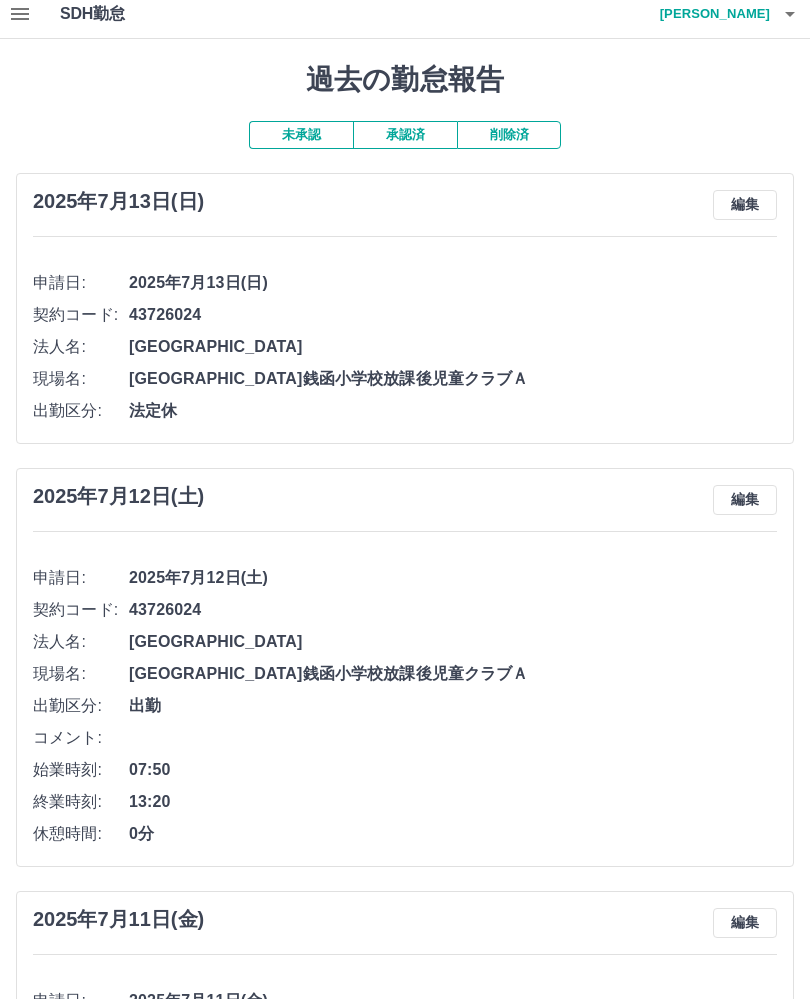 scroll, scrollTop: 0, scrollLeft: 0, axis: both 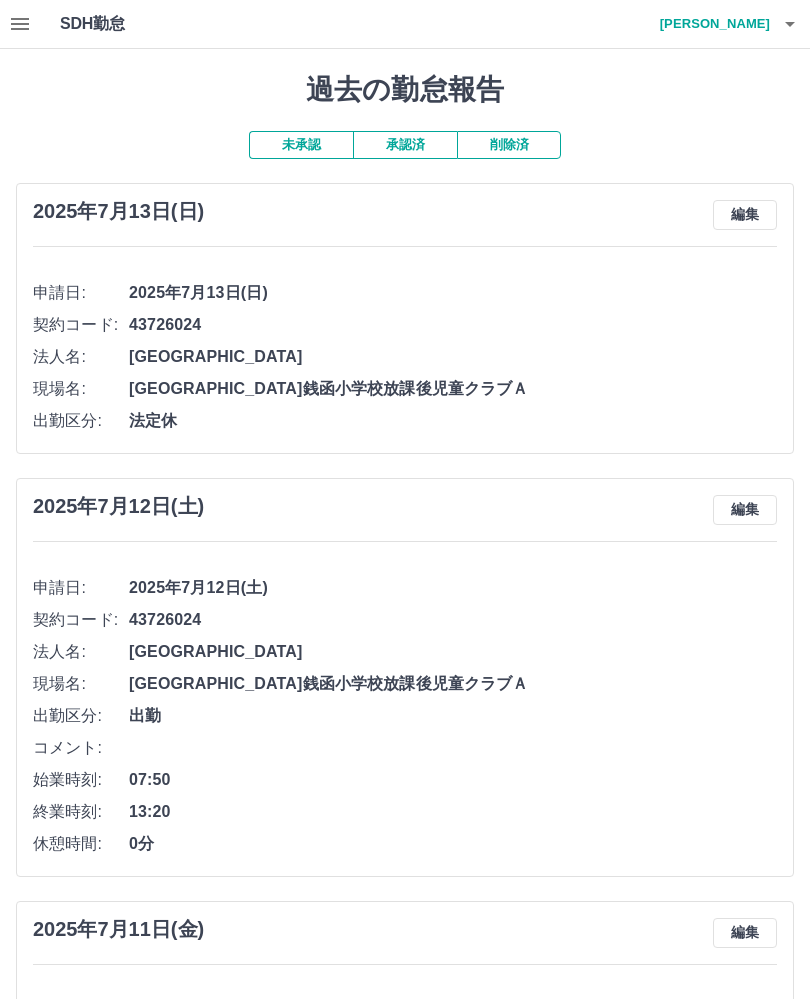 click on "未承認" at bounding box center [301, 145] 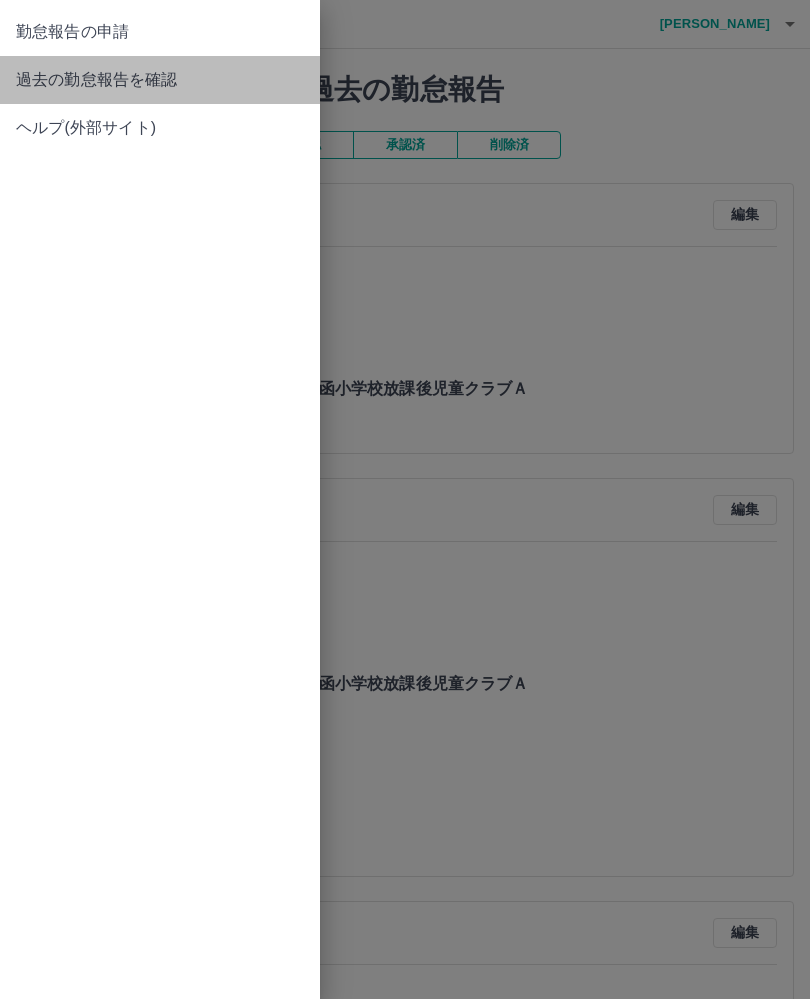 click on "過去の勤怠報告を確認" at bounding box center (160, 80) 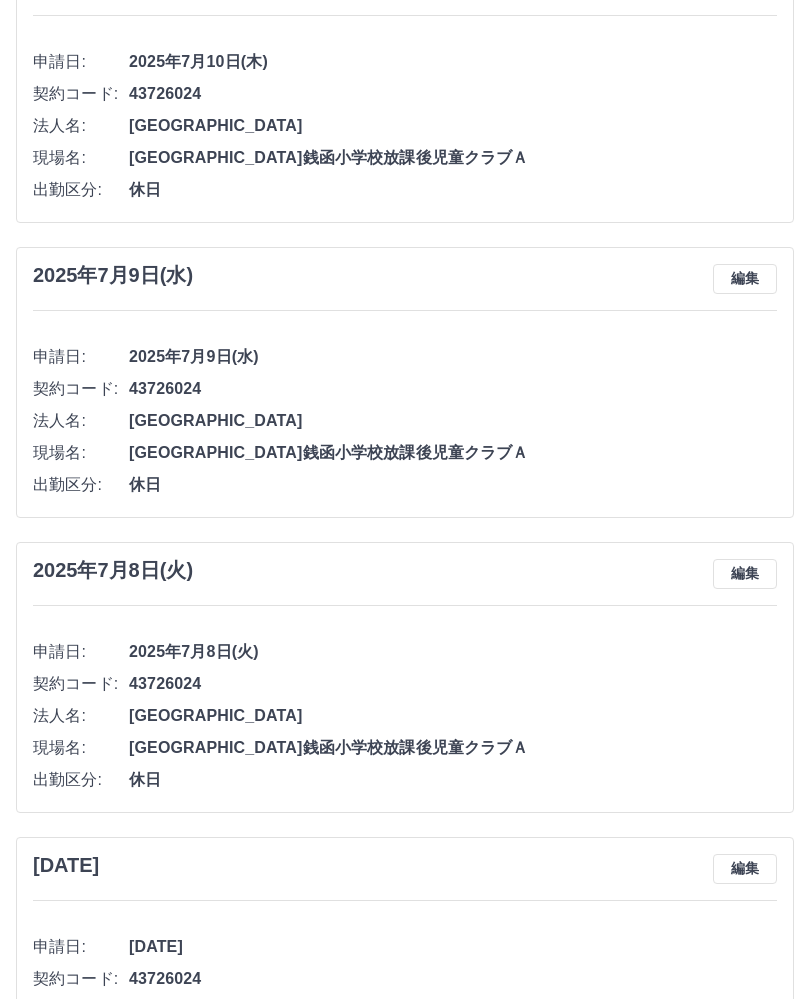 scroll, scrollTop: 1237, scrollLeft: 0, axis: vertical 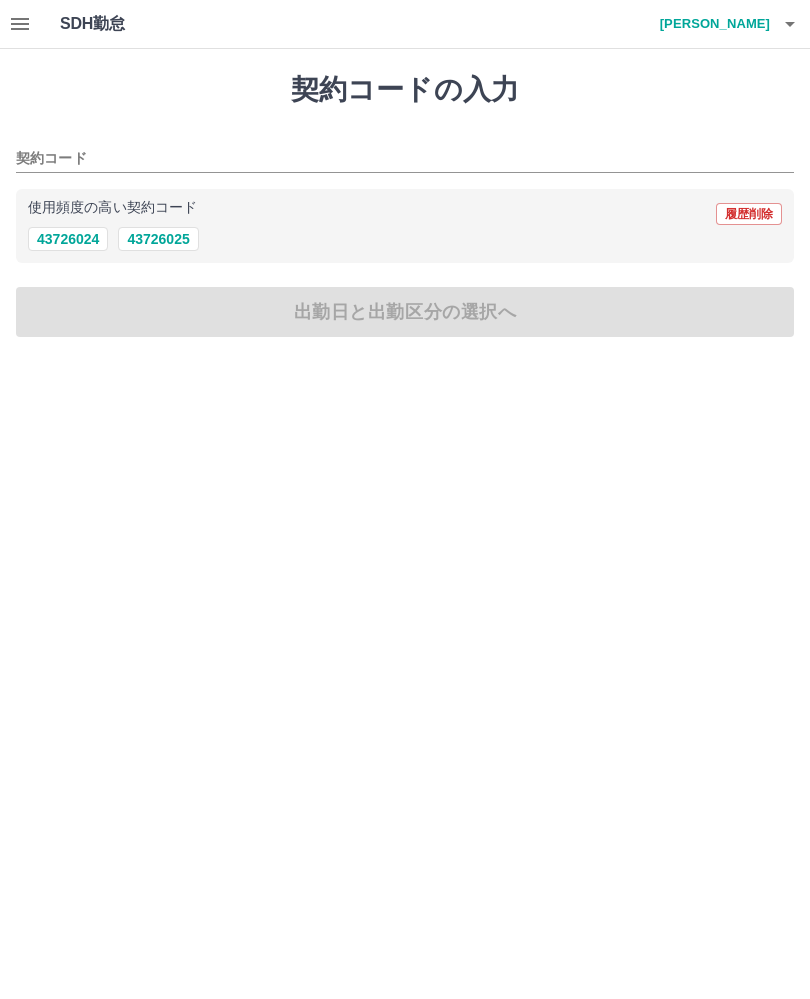 click on "43726025" at bounding box center (158, 239) 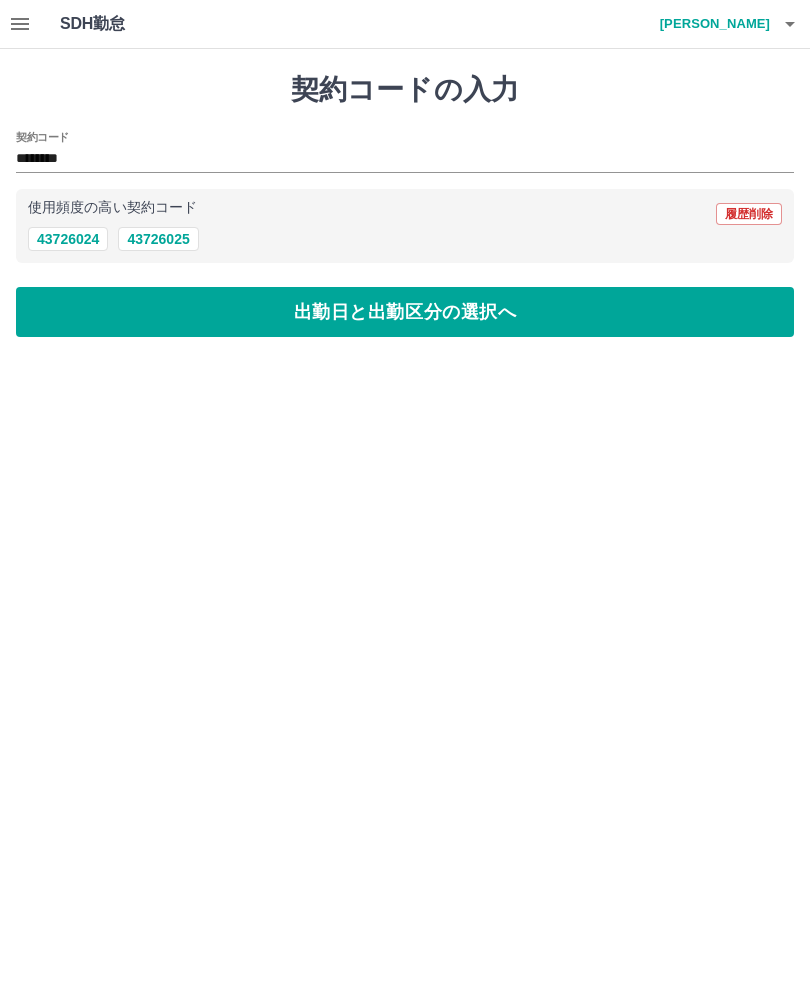 click on "出勤日と出勤区分の選択へ" at bounding box center (405, 312) 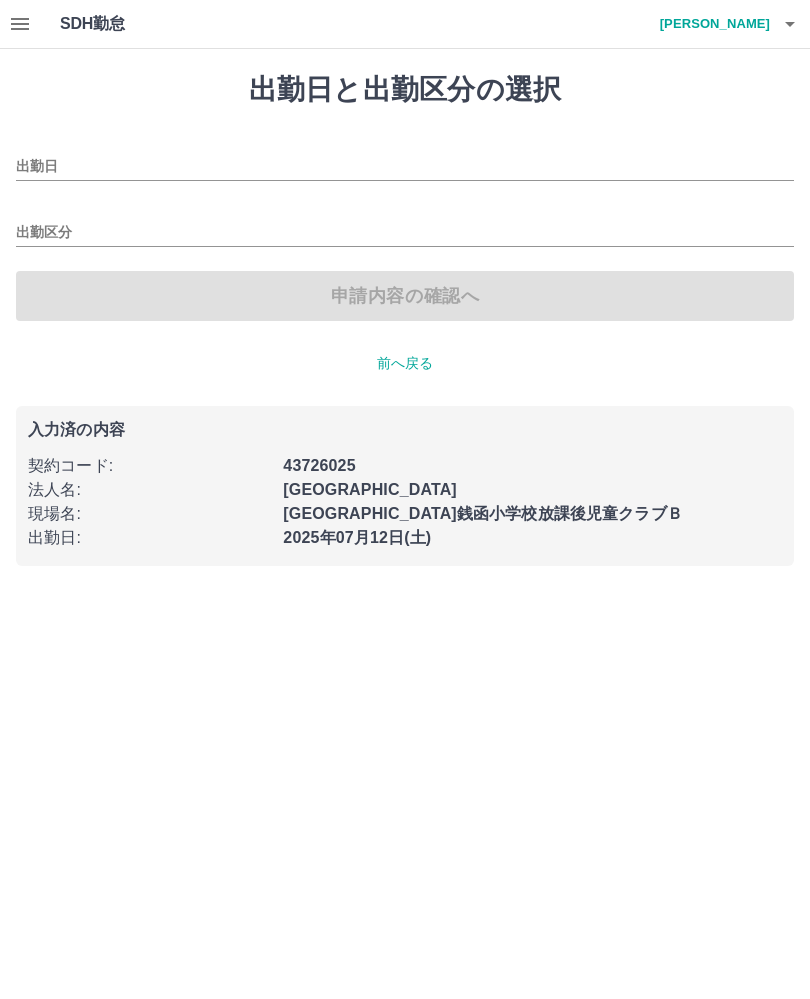 type on "**********" 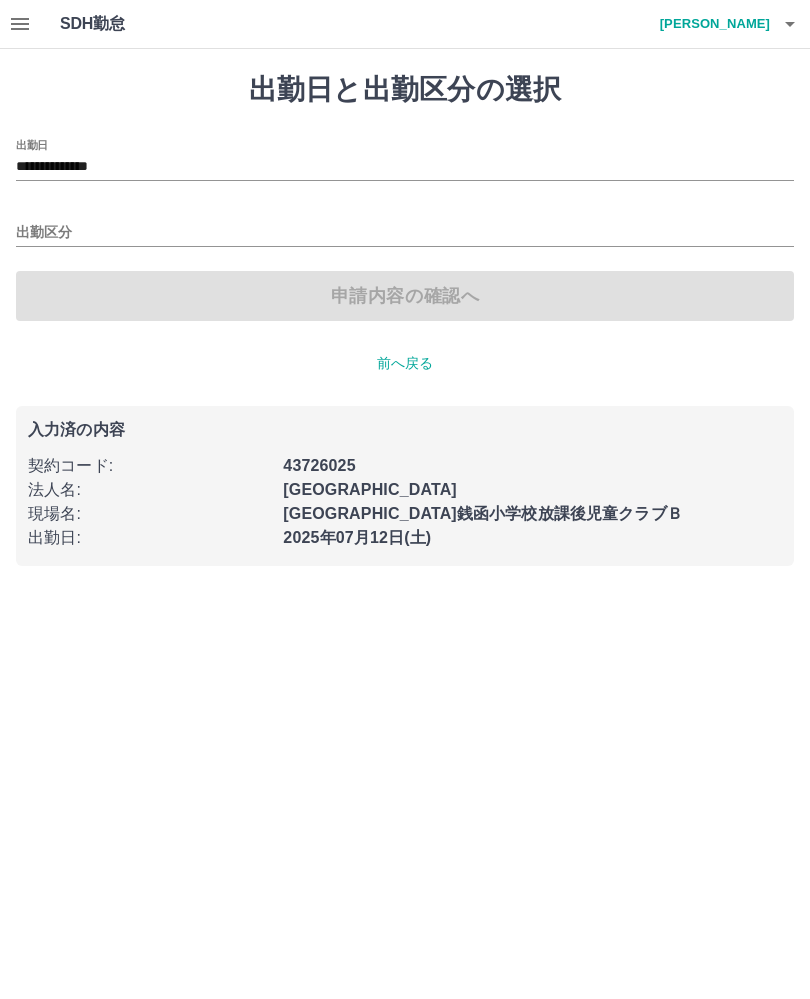 click on "出勤区分" at bounding box center [405, 233] 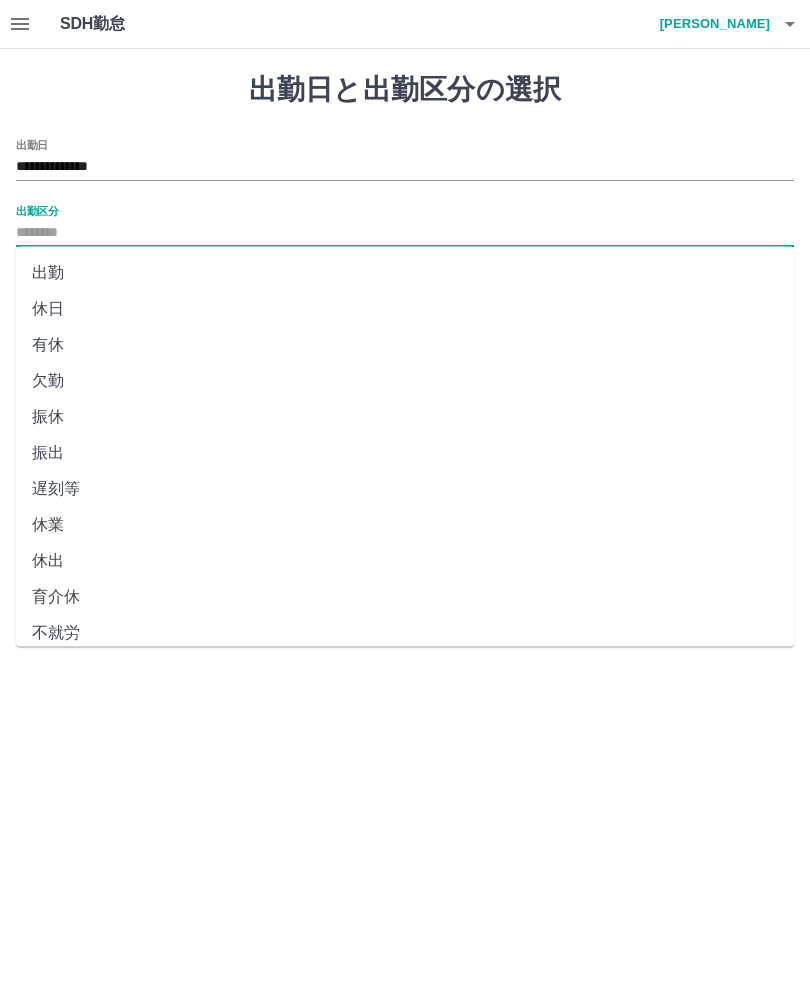 click on "出勤" at bounding box center (405, 273) 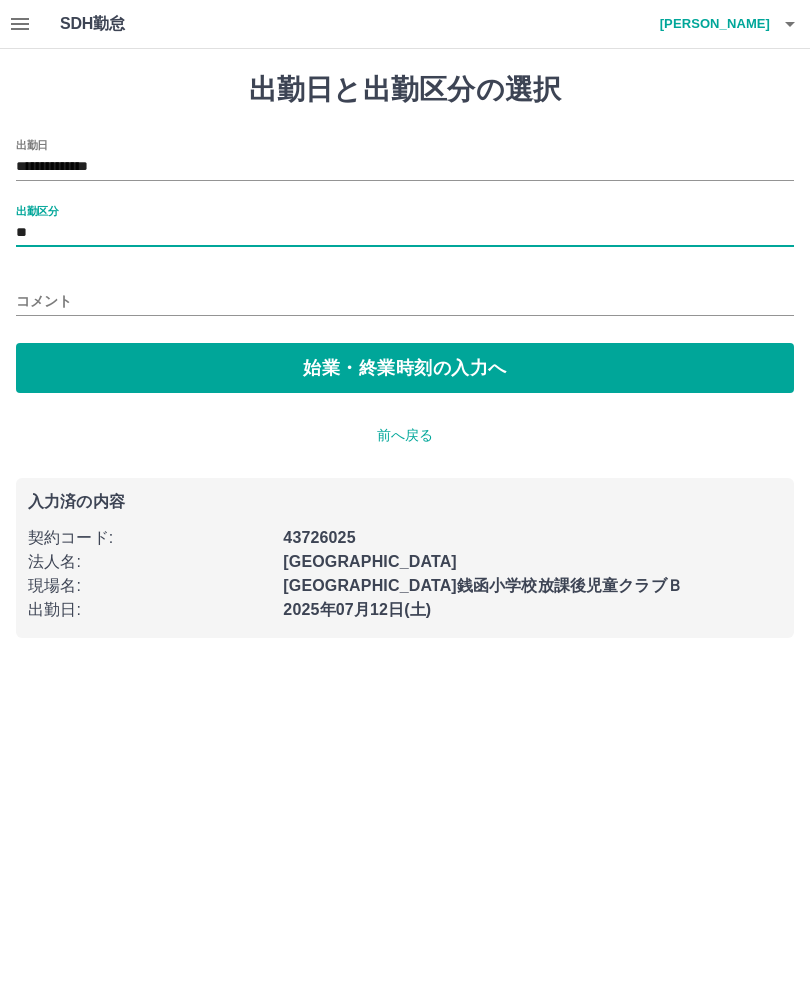 click on "**********" at bounding box center [405, 167] 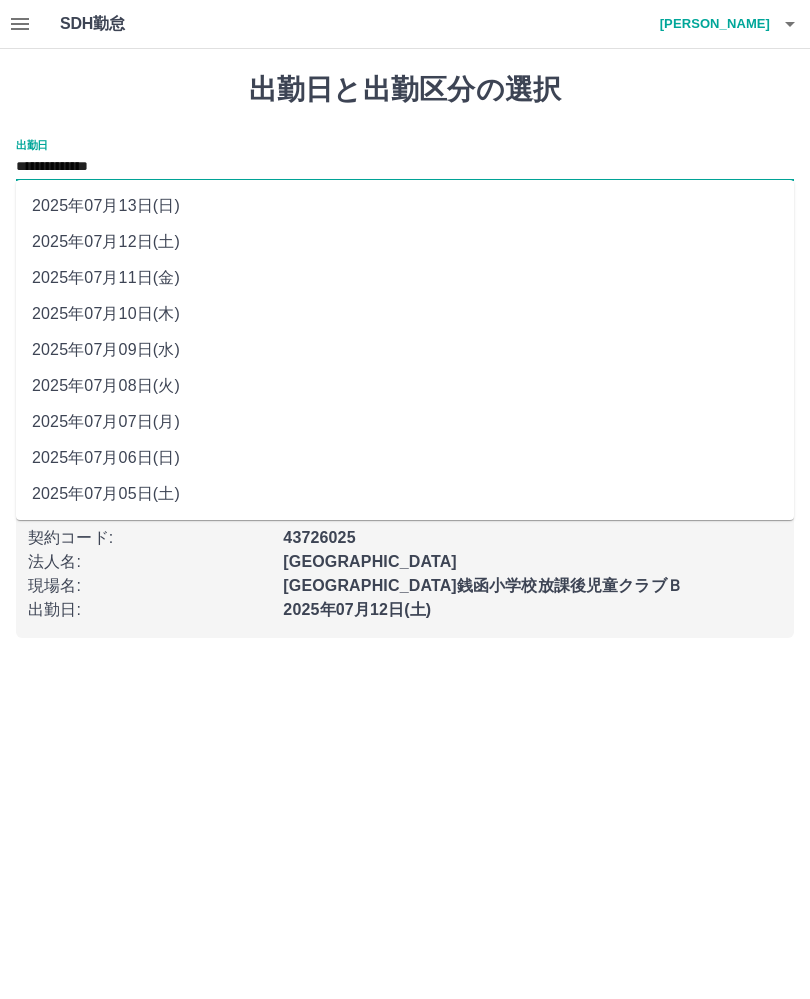 click on "2025年07月07日(月)" at bounding box center [405, 422] 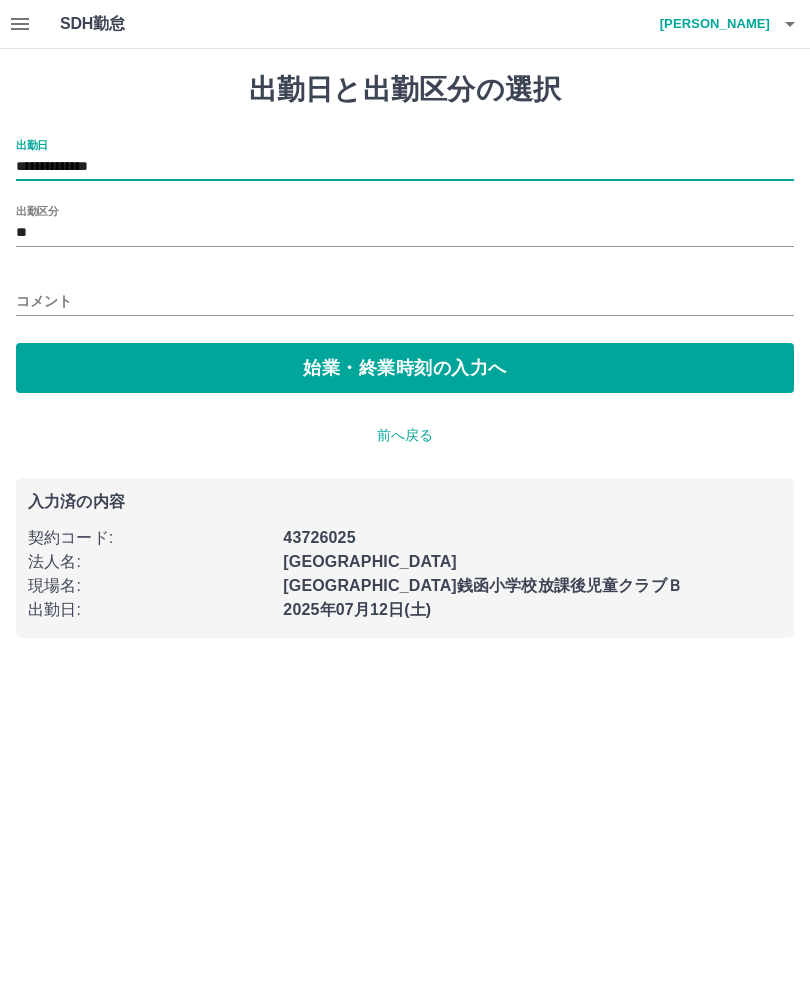 click on "始業・終業時刻の入力へ" at bounding box center (405, 368) 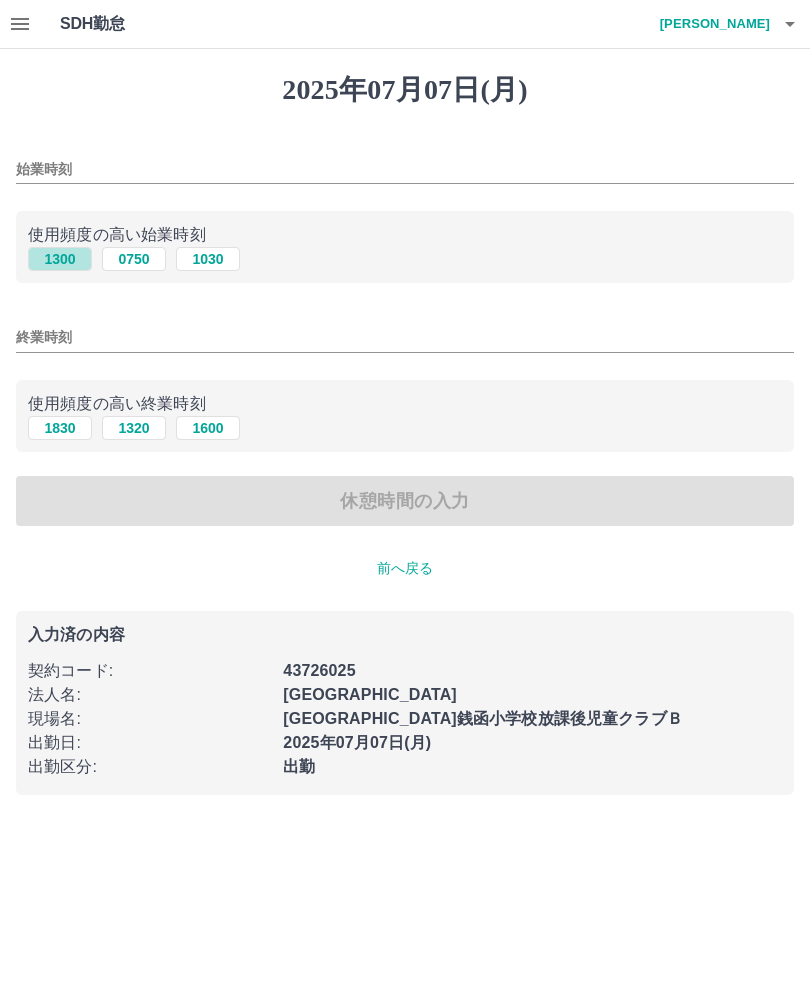 click on "1300" at bounding box center [60, 259] 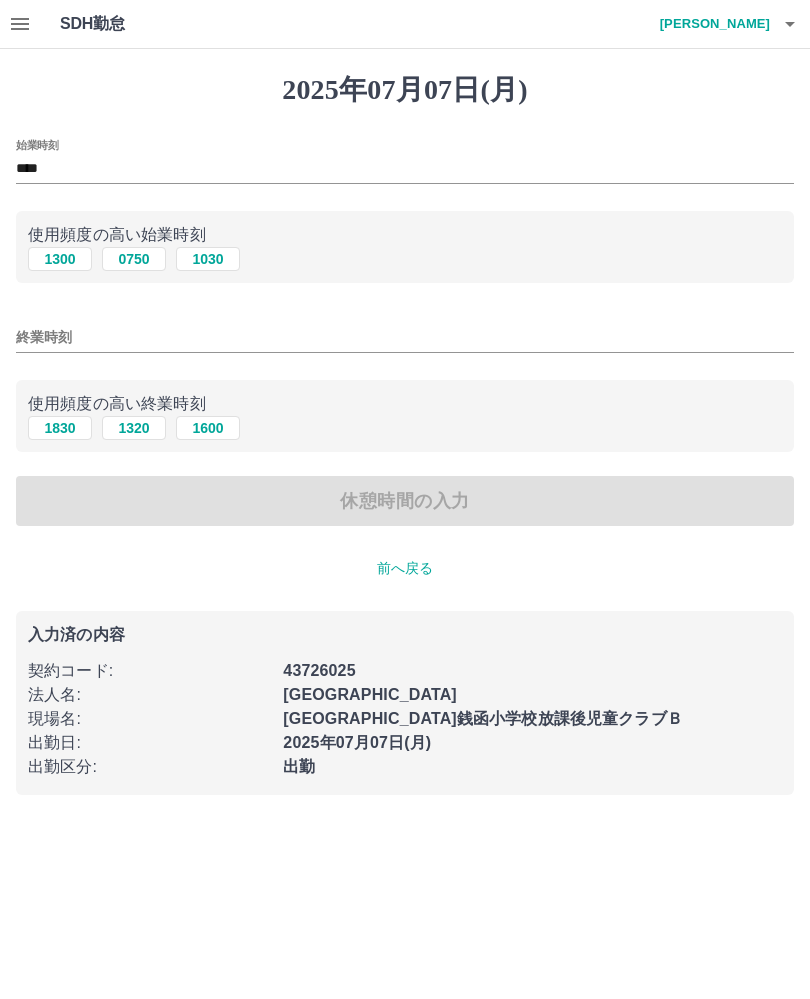 click on "1830" at bounding box center (60, 428) 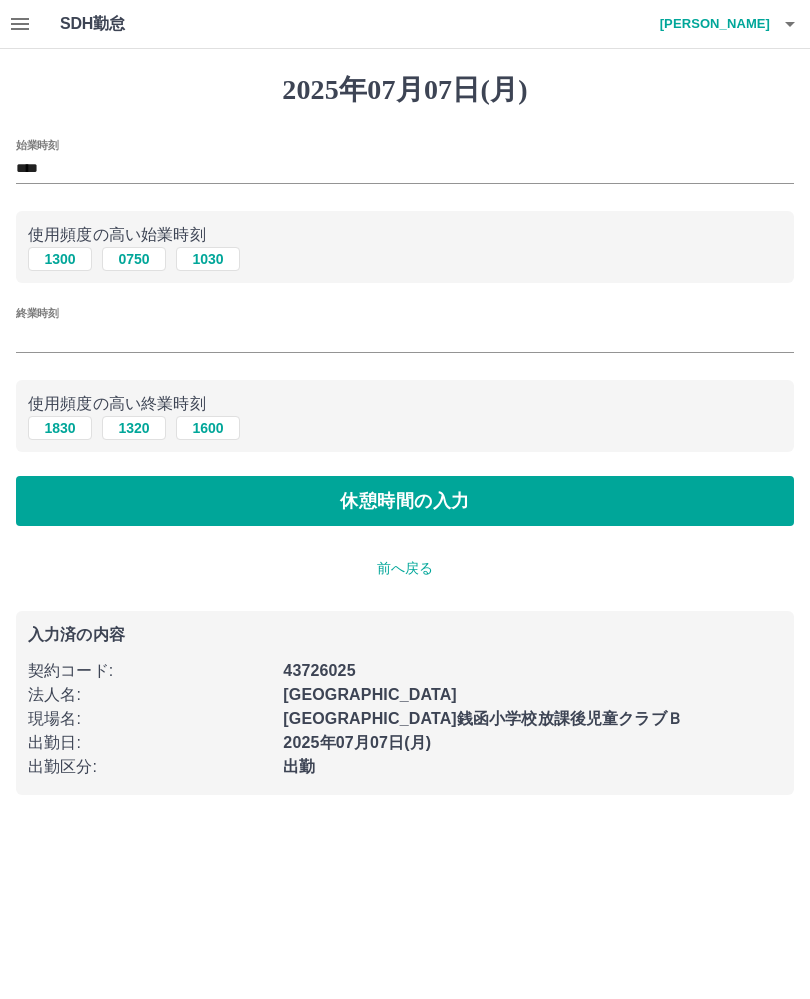 type on "****" 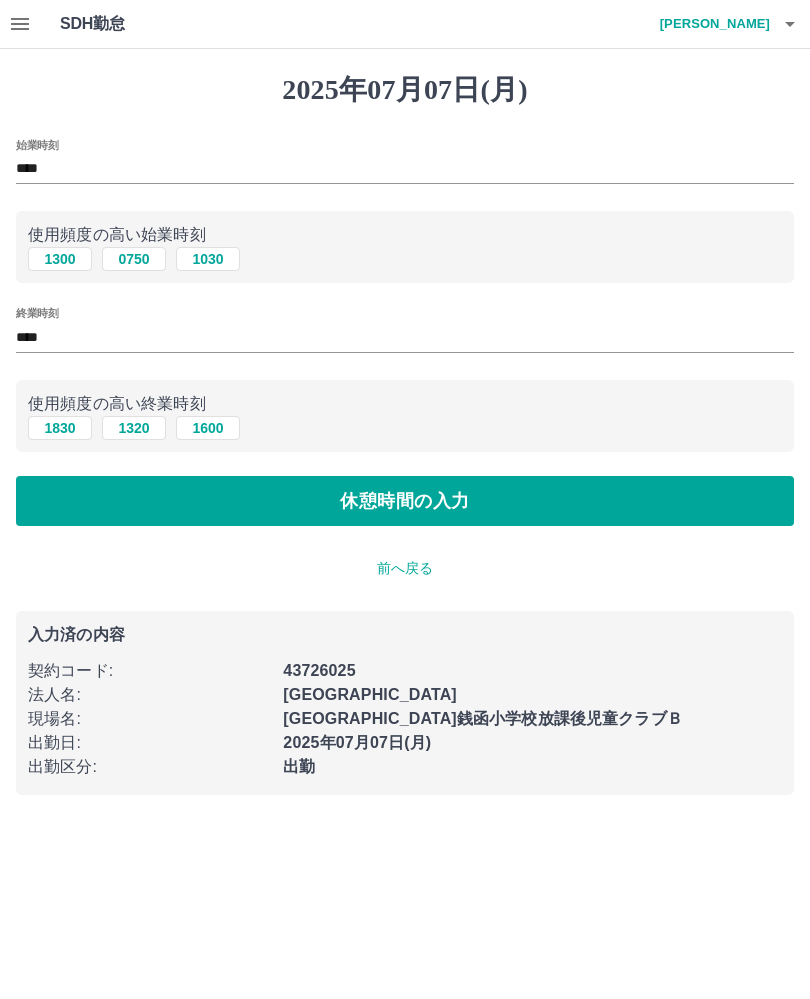 click on "休憩時間の入力" at bounding box center (405, 501) 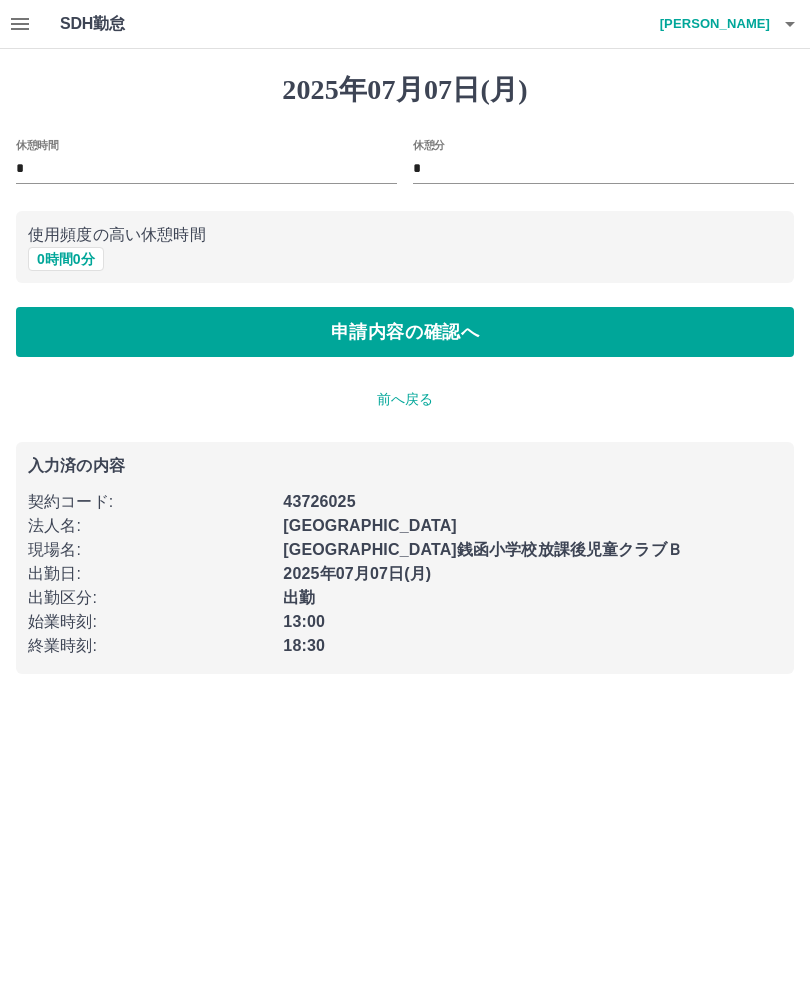 click on "申請内容の確認へ" at bounding box center (405, 332) 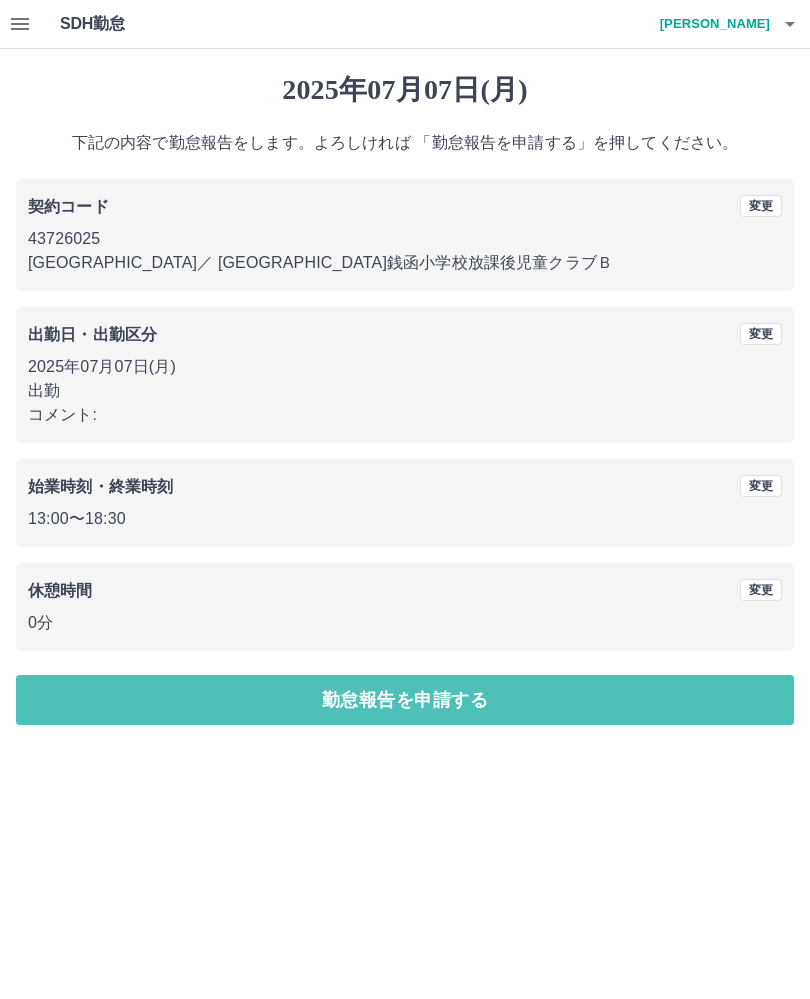 click on "勤怠報告を申請する" at bounding box center [405, 700] 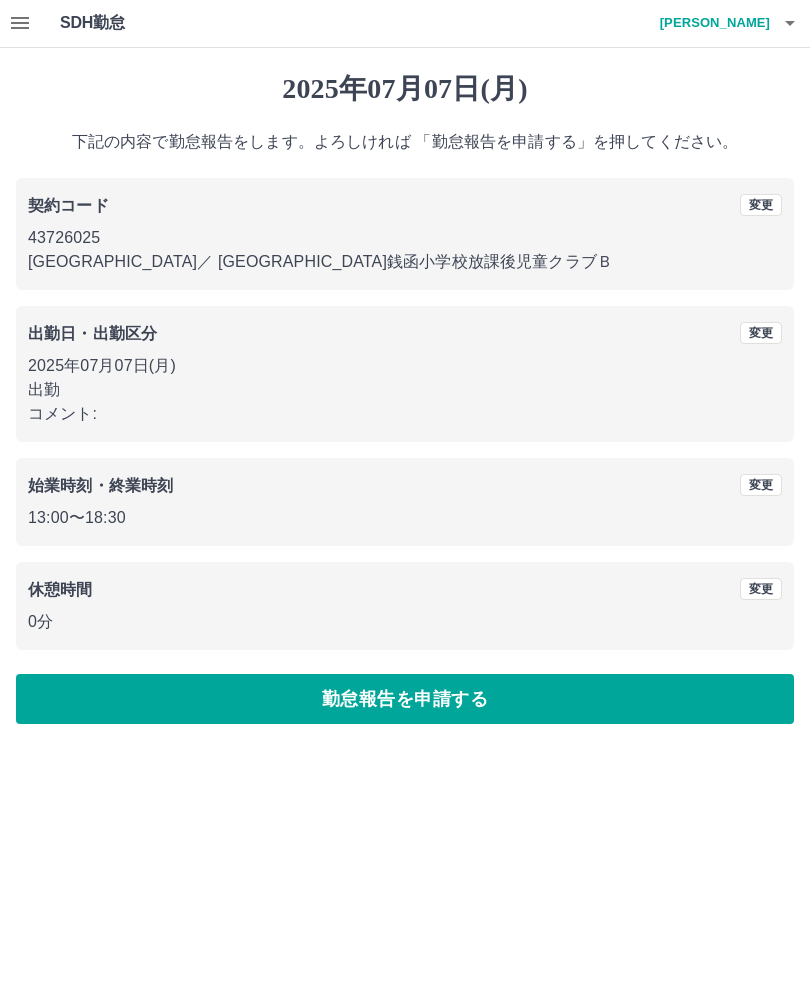 click on "勤怠報告を申請する" at bounding box center [405, 700] 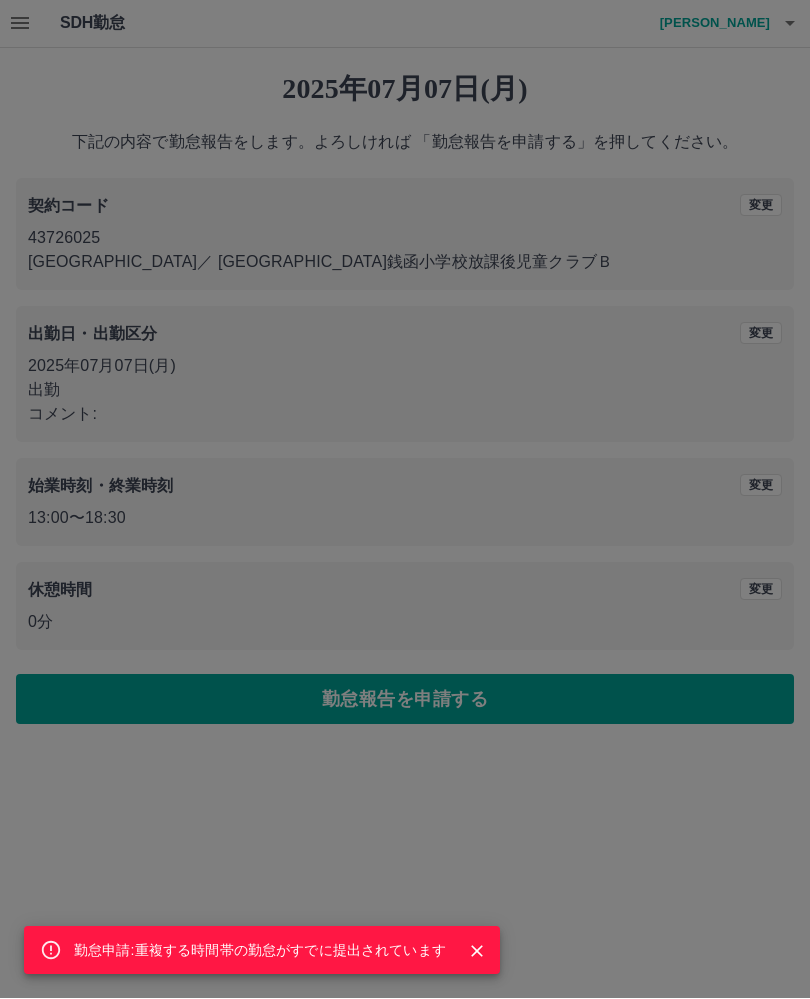 click at bounding box center (477, 952) 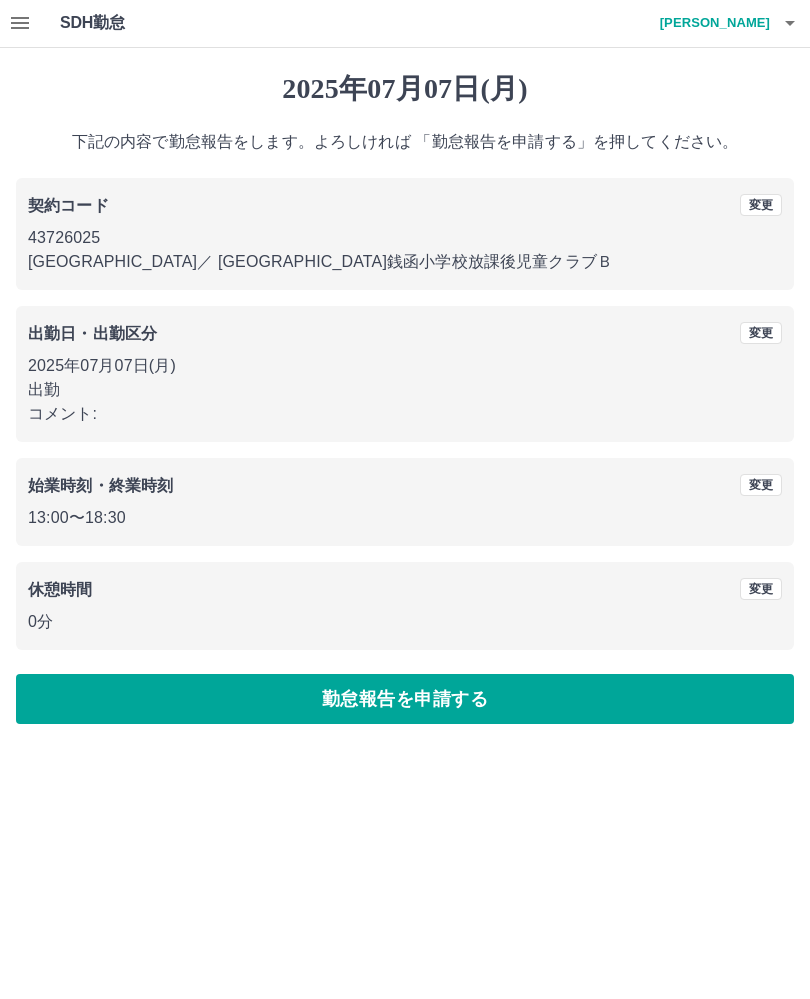 click on "[PERSON_NAME]" at bounding box center [710, 24] 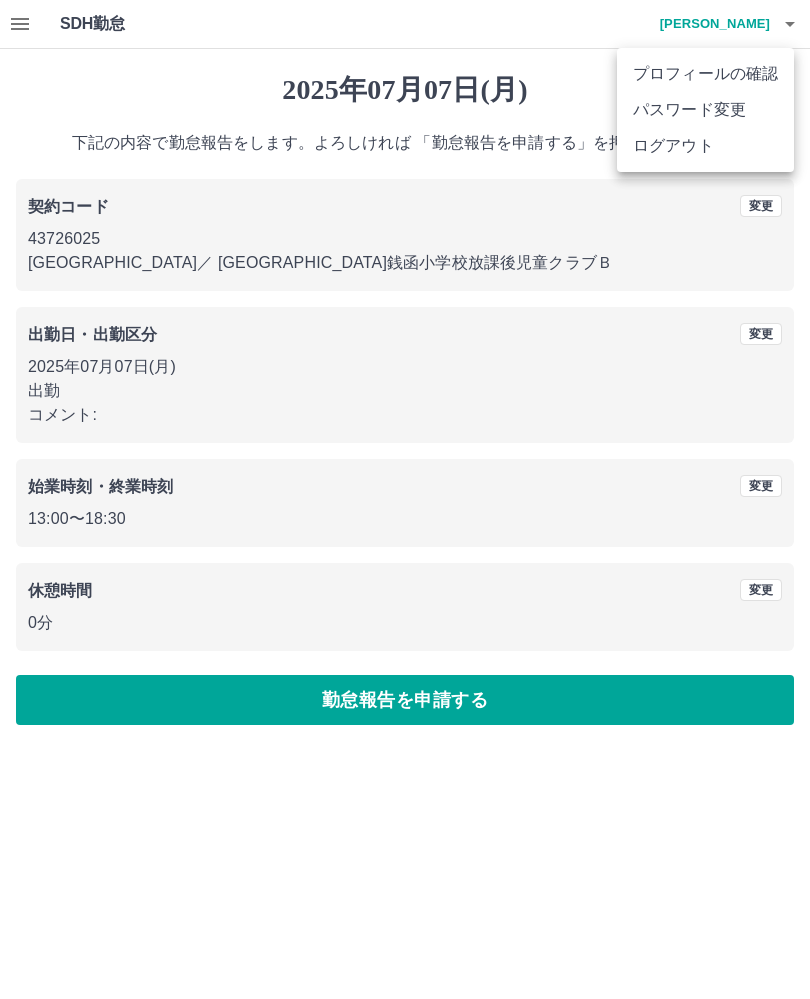 click on "ログアウト" at bounding box center [705, 146] 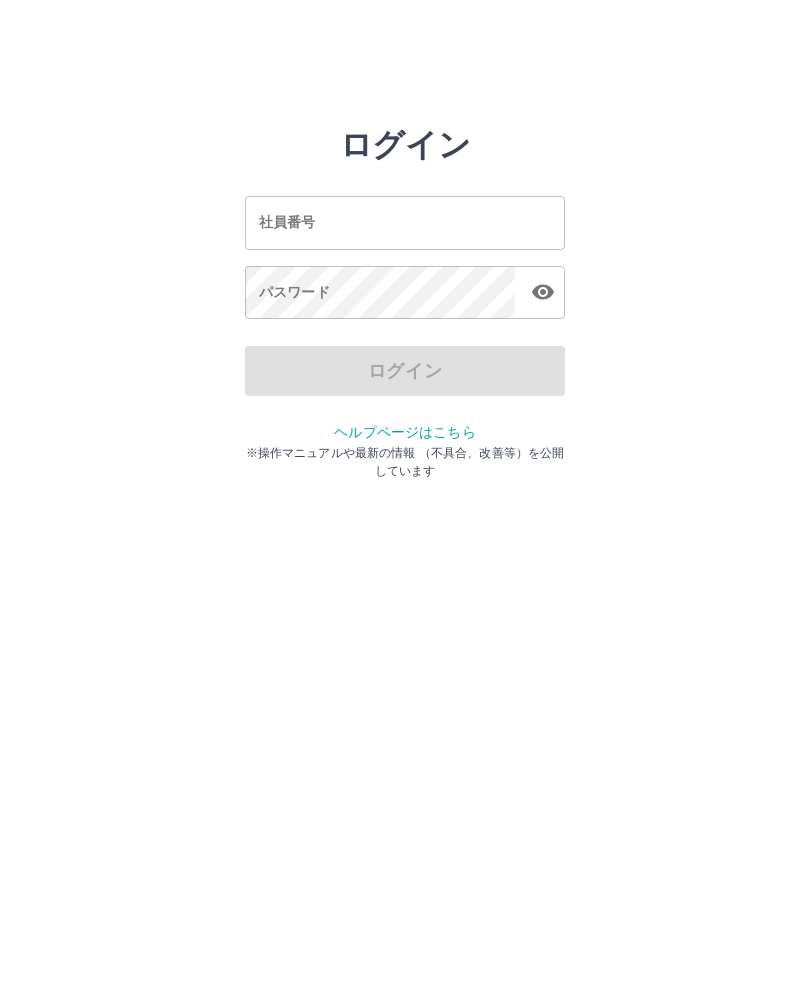 scroll, scrollTop: 0, scrollLeft: 0, axis: both 